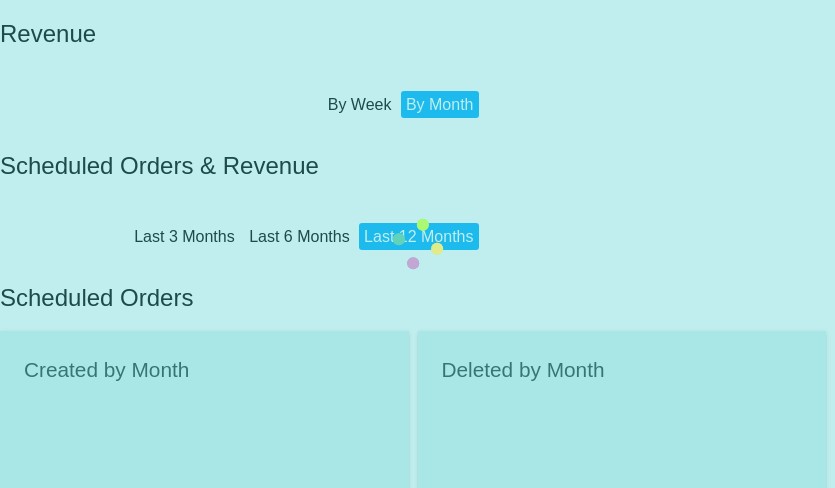 scroll, scrollTop: 0, scrollLeft: 0, axis: both 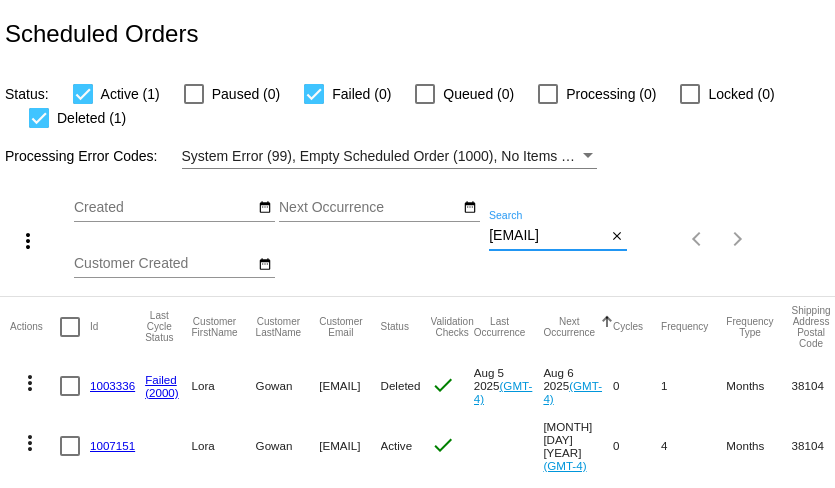 click on "loragowan@gmail.com" at bounding box center [547, 236] 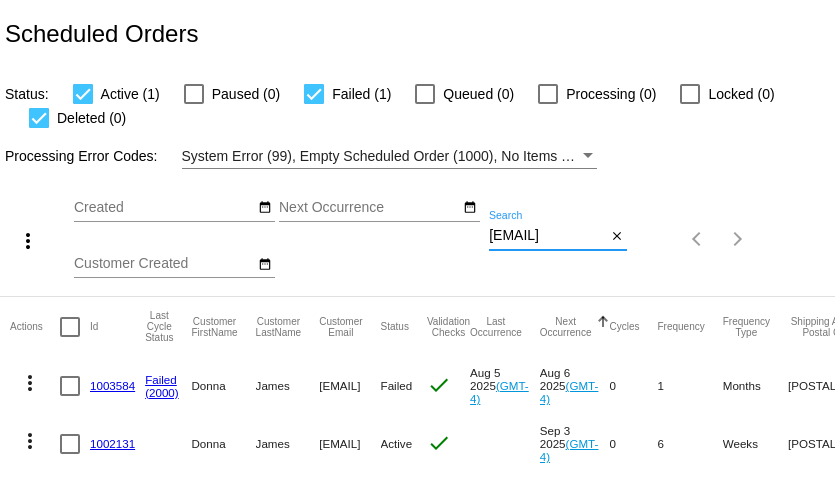 scroll, scrollTop: 42, scrollLeft: 0, axis: vertical 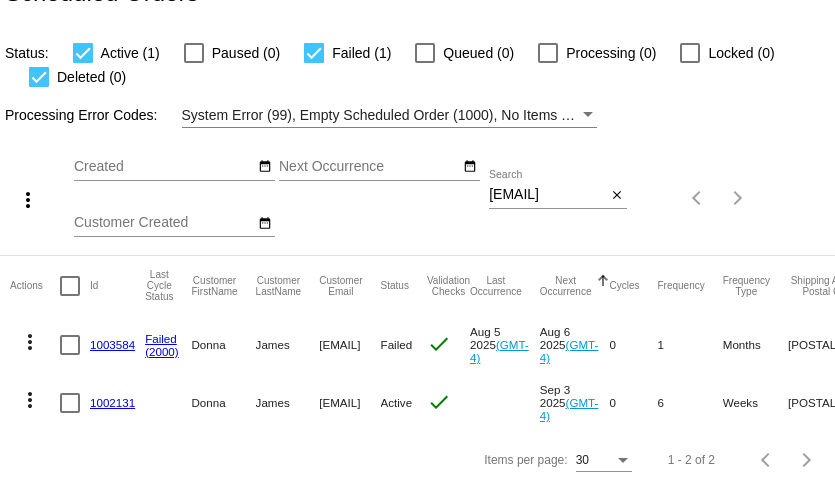 click on "1003584" 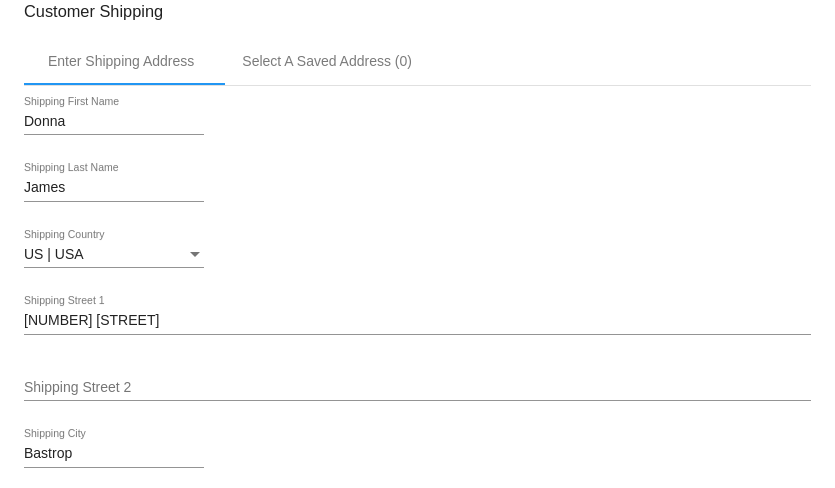 scroll, scrollTop: 331, scrollLeft: 0, axis: vertical 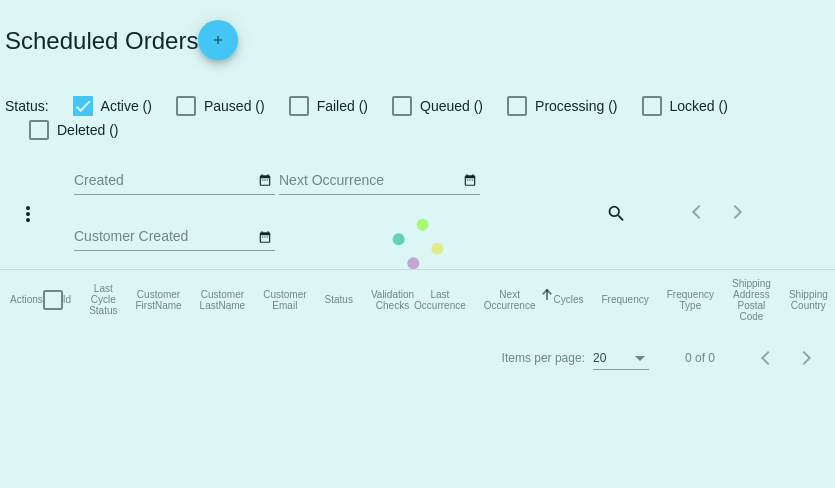 checkbox on "true" 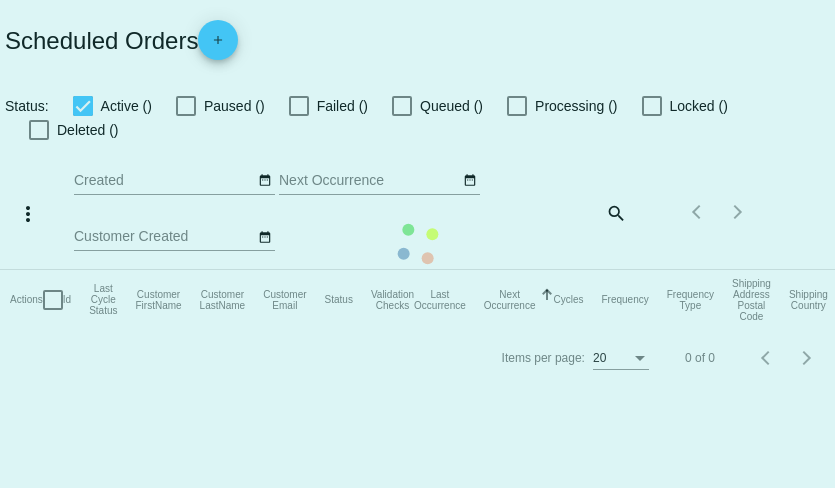 checkbox on "true" 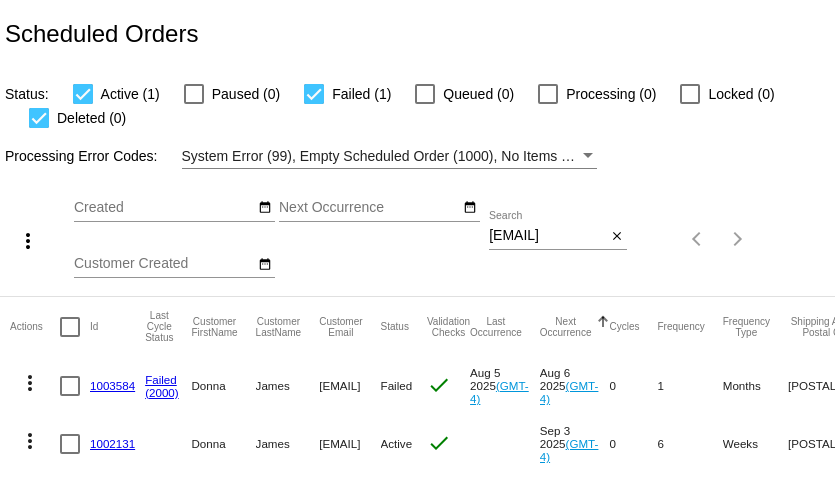 scroll, scrollTop: 42, scrollLeft: 0, axis: vertical 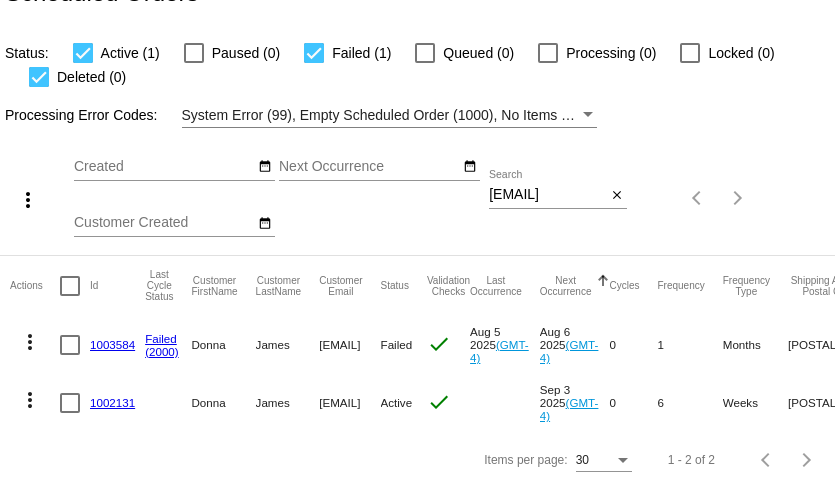click on "1002131" 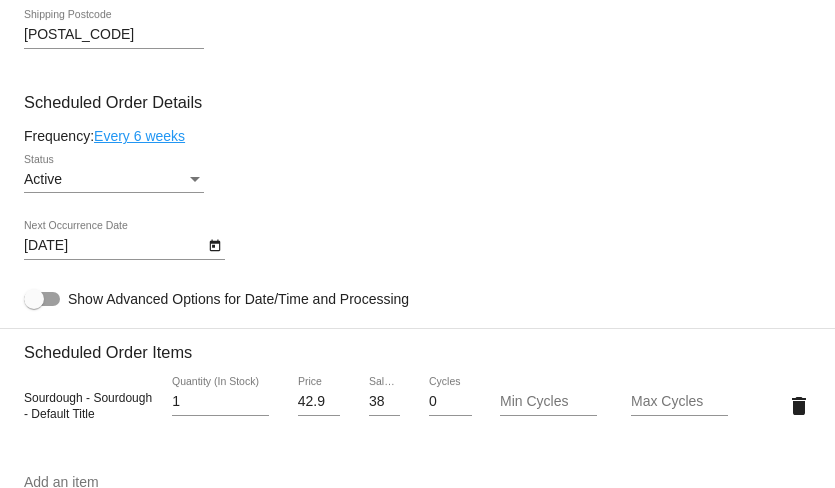 scroll, scrollTop: 931, scrollLeft: 0, axis: vertical 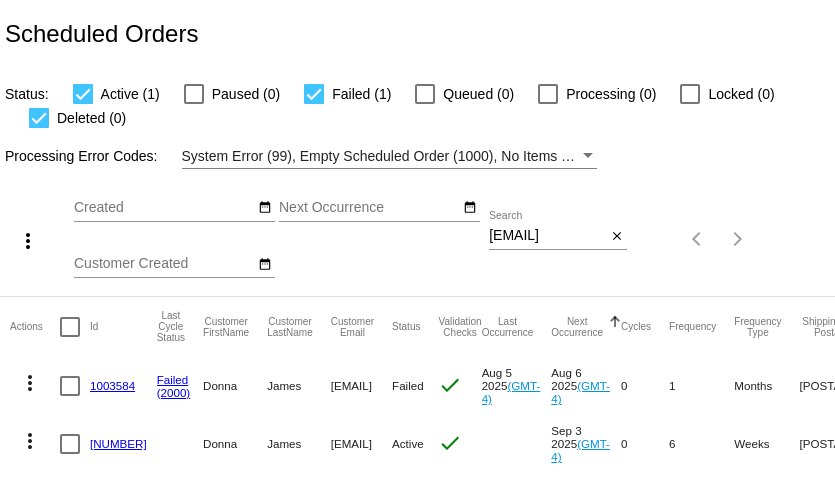 click on "dmcj3950@gmail.com" at bounding box center (547, 236) 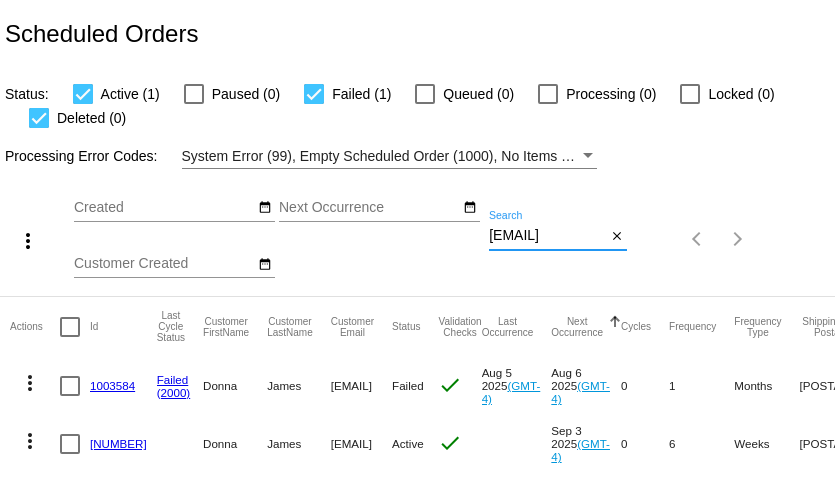 click on "dmcj3950@gmail.com" at bounding box center [547, 236] 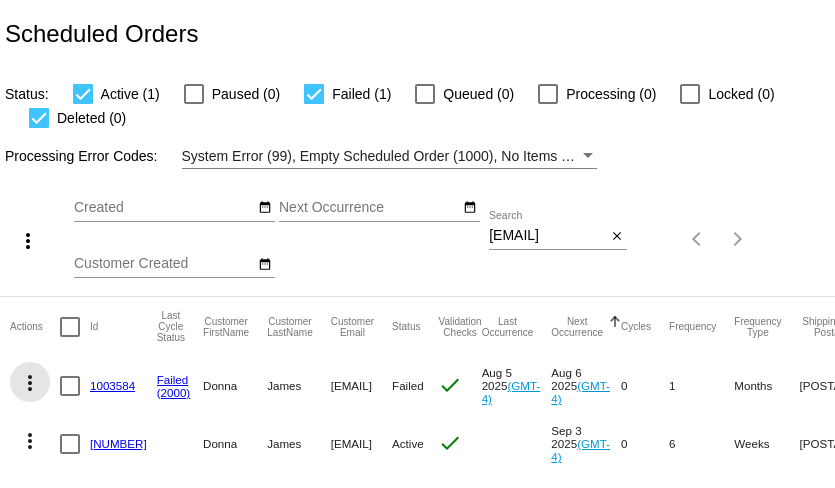 click on "more_vert" 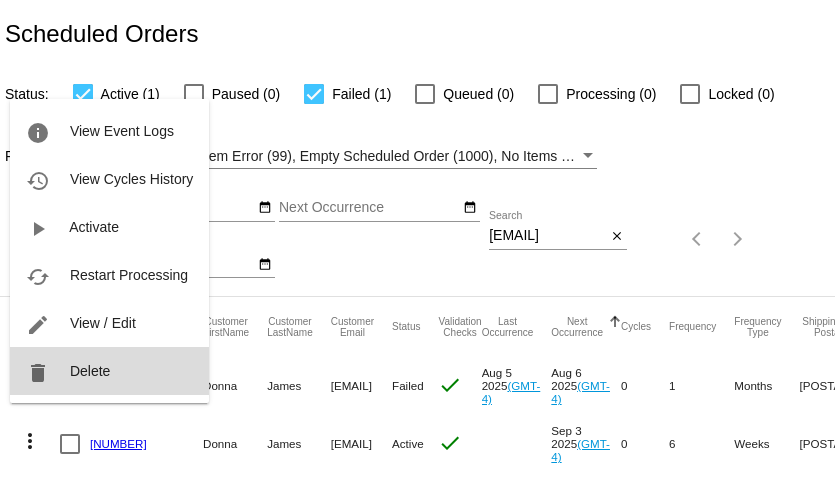 click on "delete
Delete" at bounding box center [109, 371] 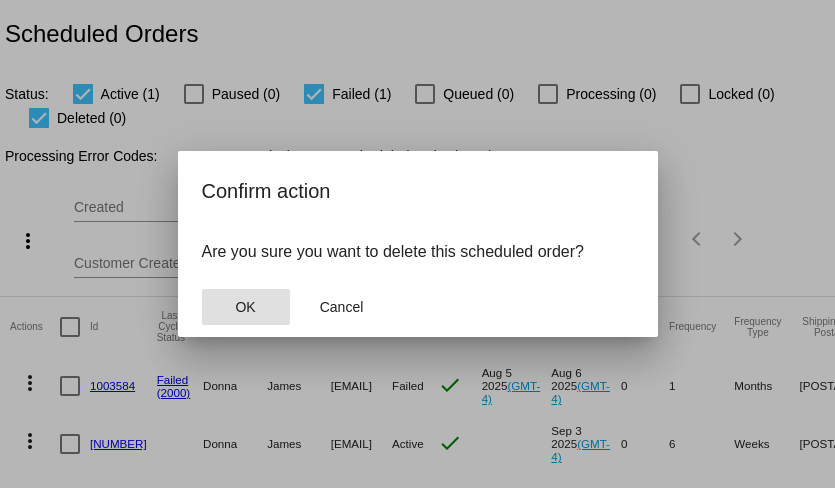 click on "OK" 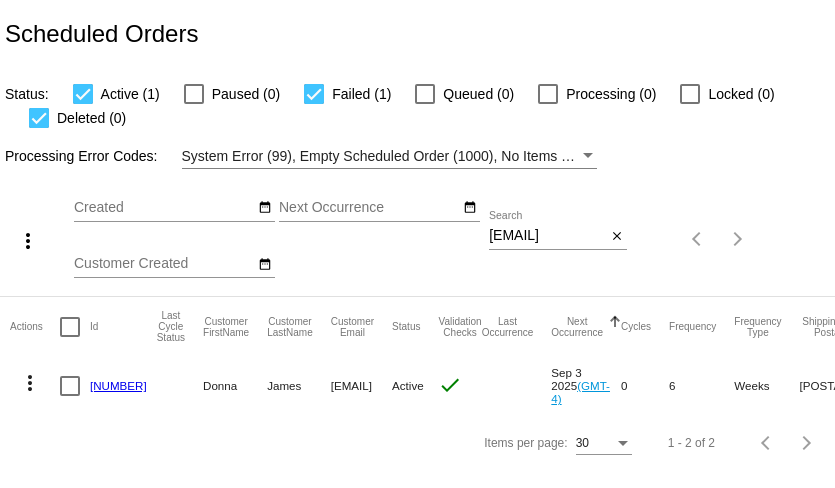 click on "dmcj3950@gmail.com
Search" 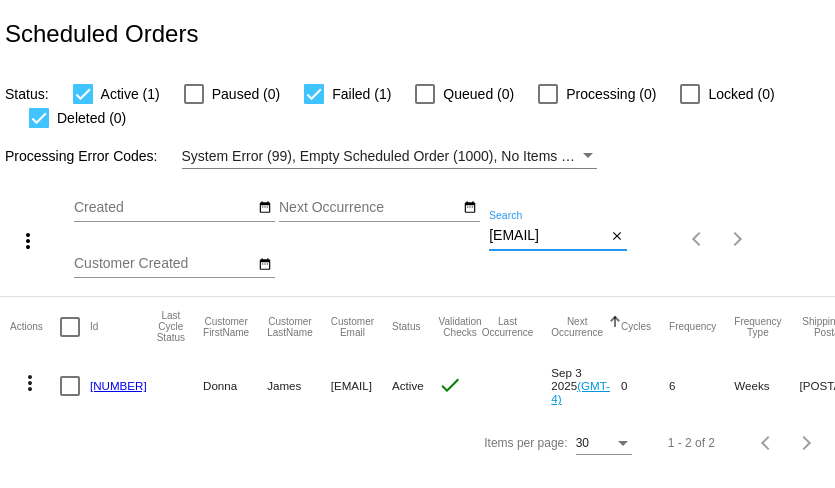 paste on "kbolton414@yahoo" 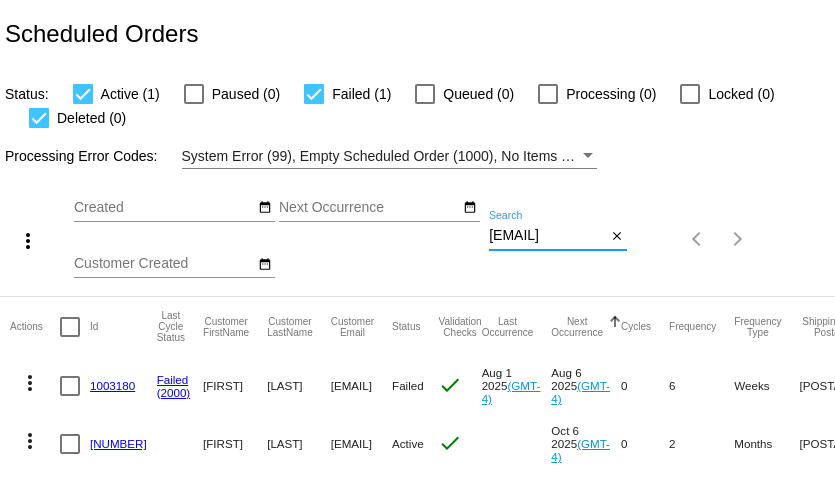 type on "kbolton414@yahoo.com" 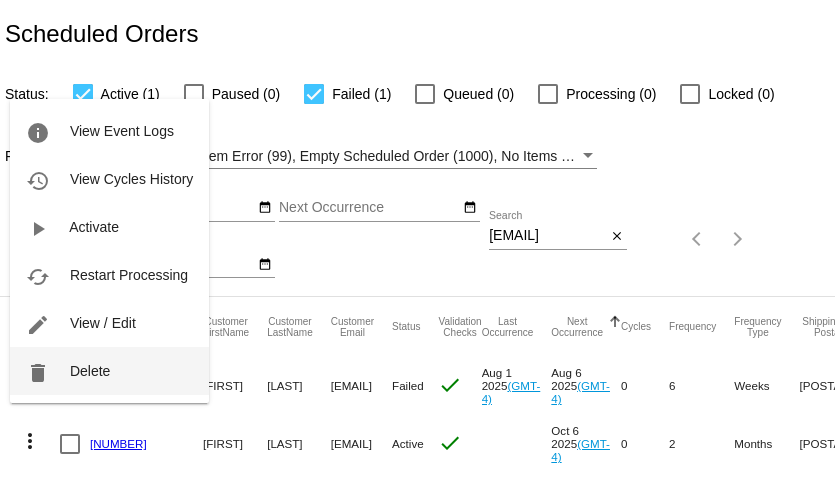 click on "delete
Delete" at bounding box center (109, 371) 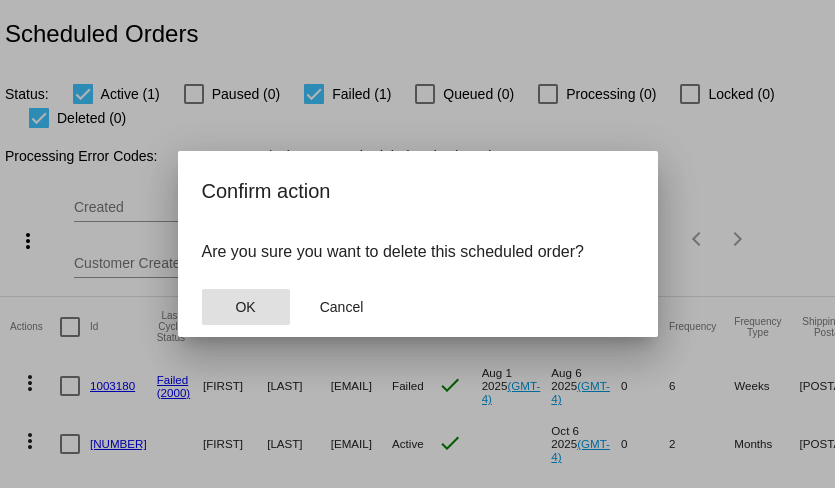 click on "OK" 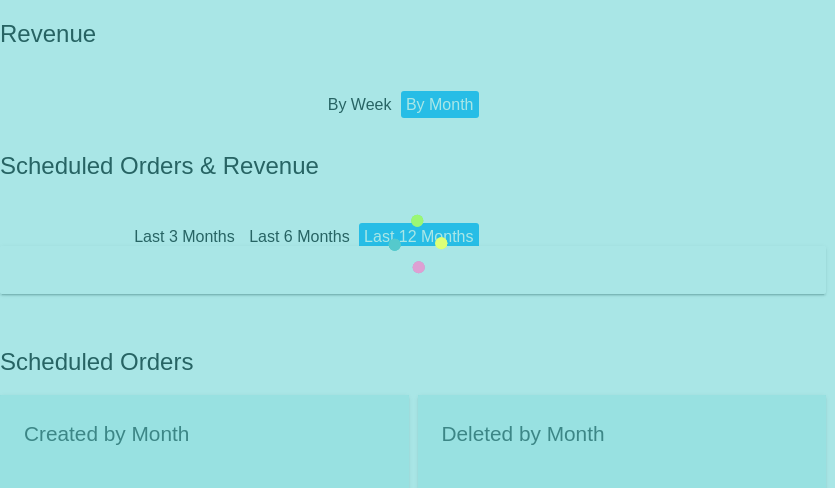 scroll, scrollTop: 0, scrollLeft: 0, axis: both 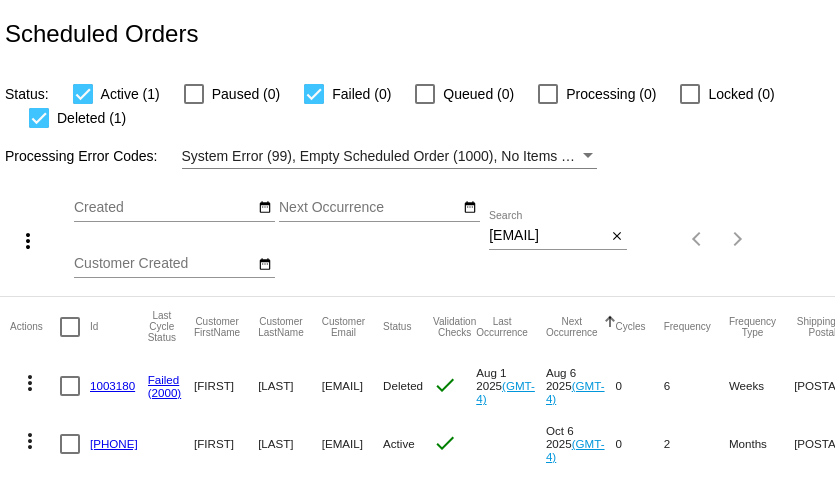click on "kbolton414@yahoo.com" at bounding box center (547, 236) 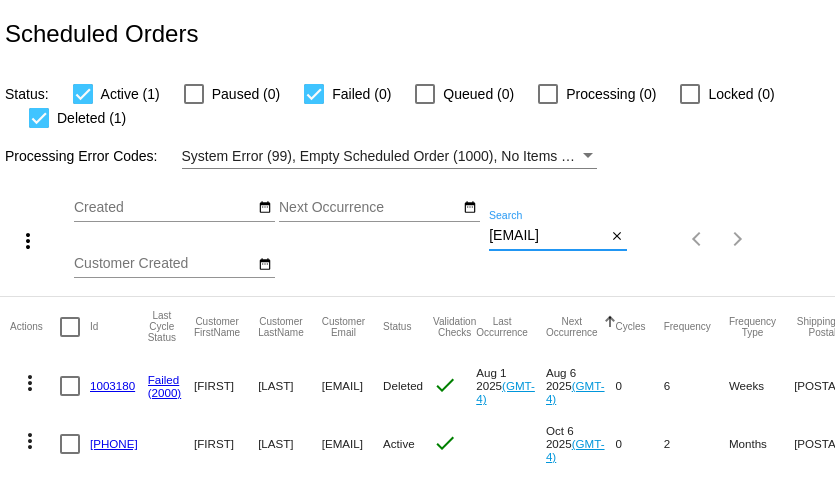 click on "kbolton414@yahoo.com" at bounding box center [547, 236] 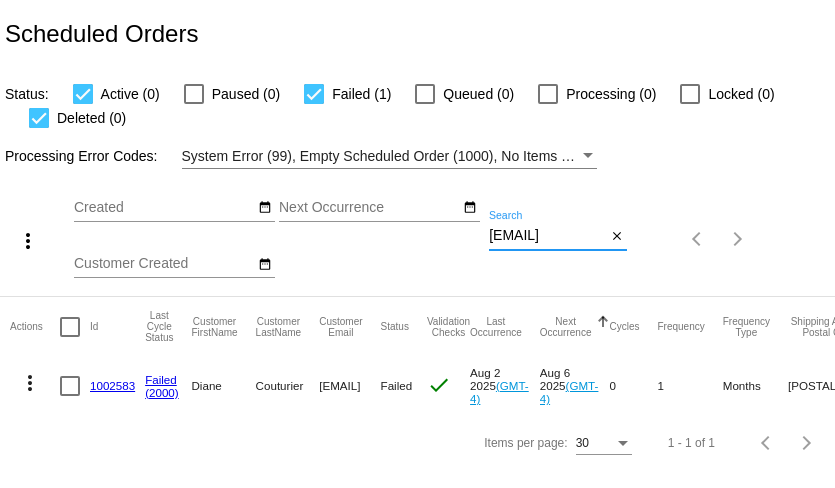 click on "more_vert" 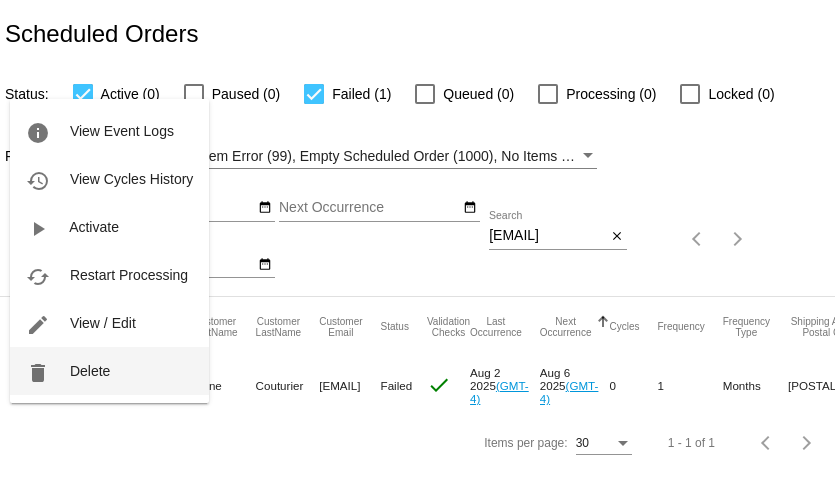 click on "Delete" at bounding box center [90, 371] 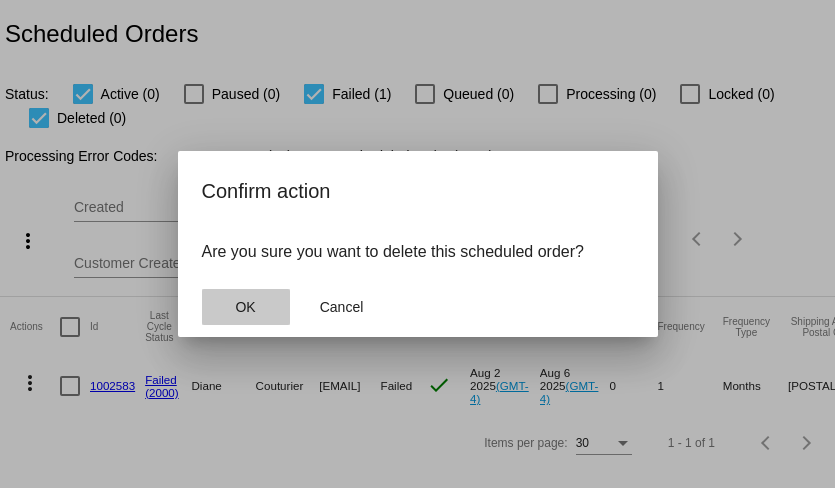 click on "OK" 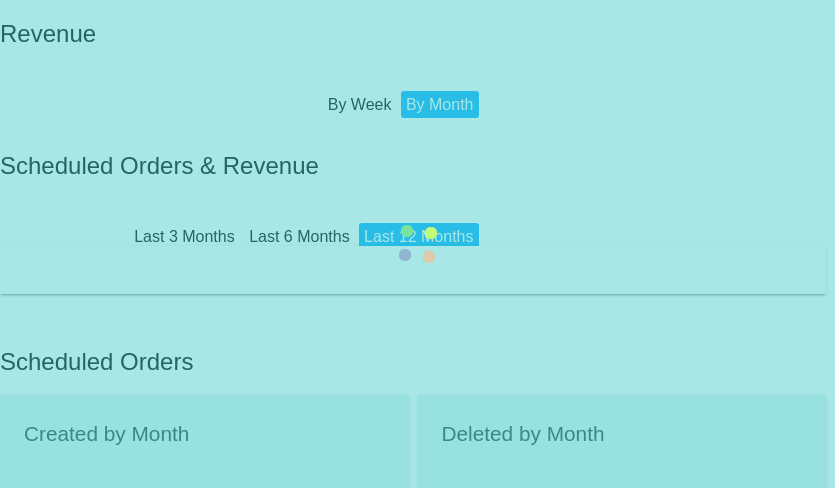 scroll, scrollTop: 0, scrollLeft: 0, axis: both 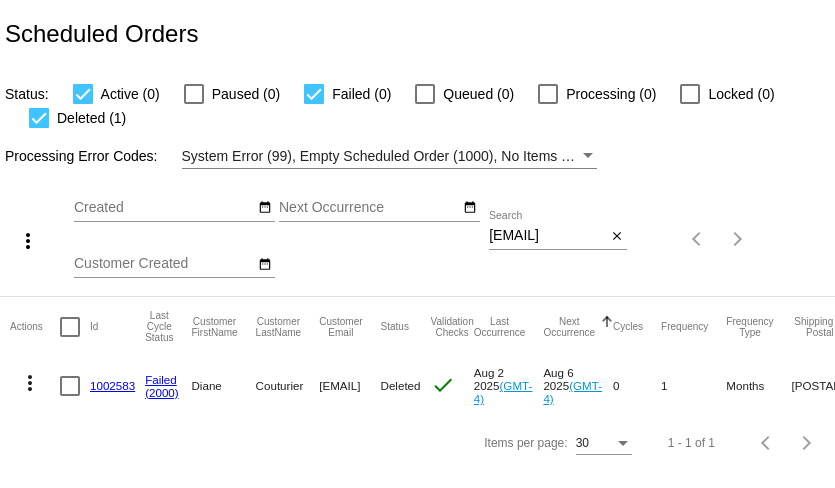 click on "[EMAIL]" at bounding box center (547, 236) 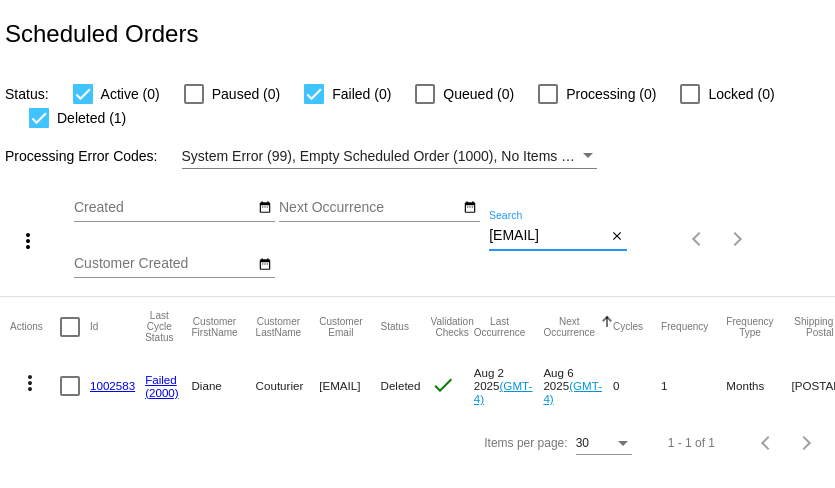 click on "[EMAIL]" at bounding box center [547, 236] 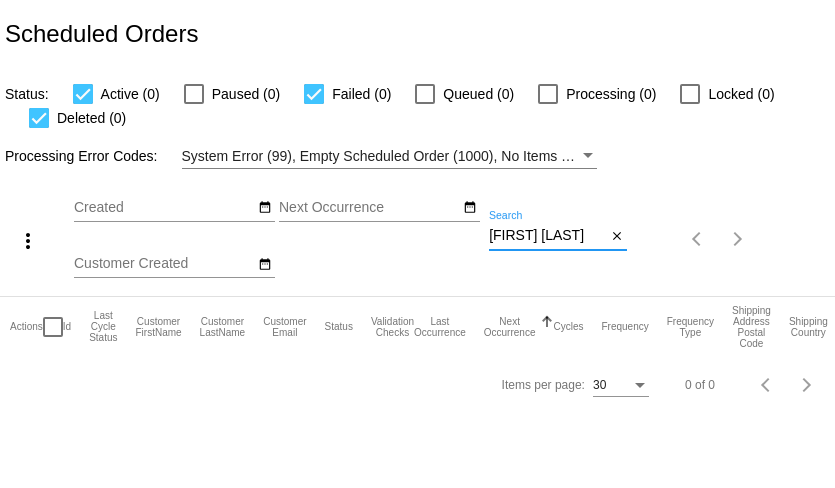 click on "[FIRST] [LAST]" at bounding box center (547, 236) 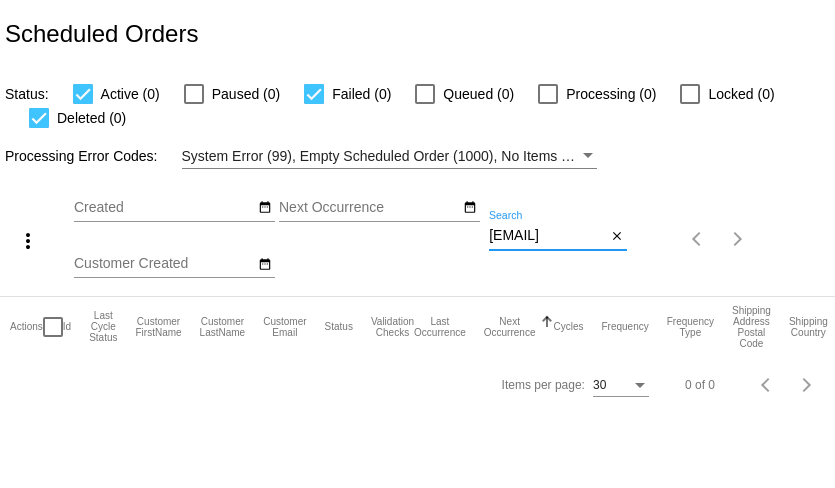 scroll, scrollTop: 0, scrollLeft: 17, axis: horizontal 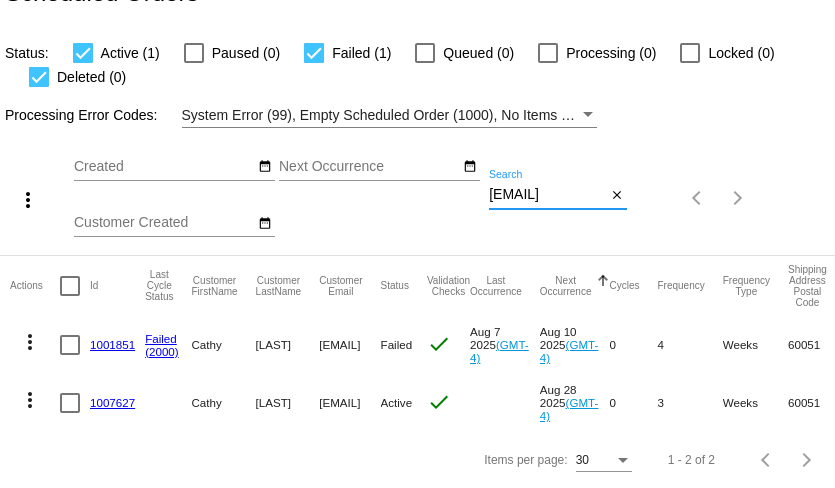 type on "[EMAIL]" 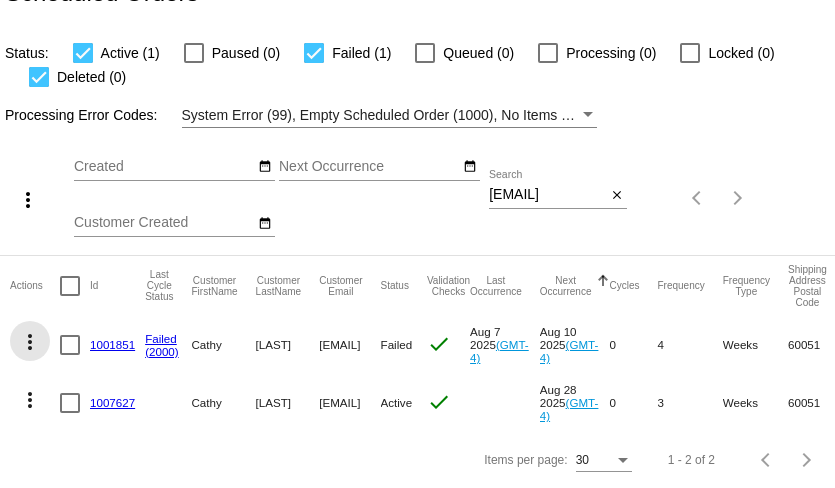 click on "more_vert" 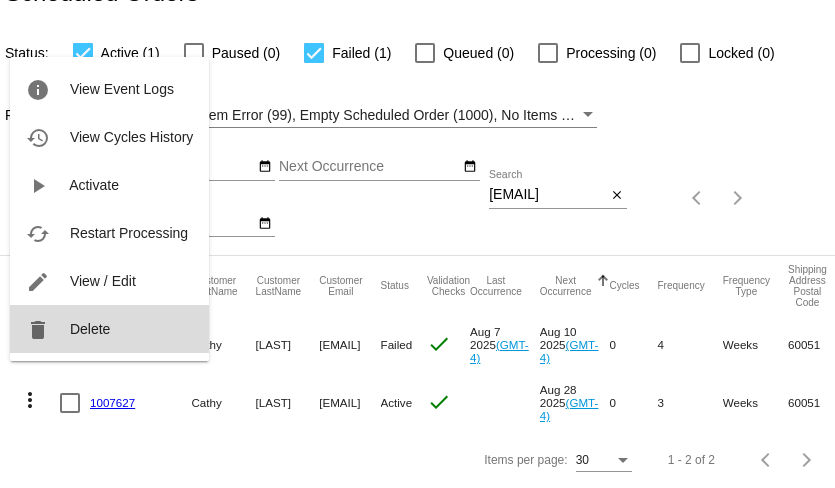 click on "delete
Delete" at bounding box center [109, 329] 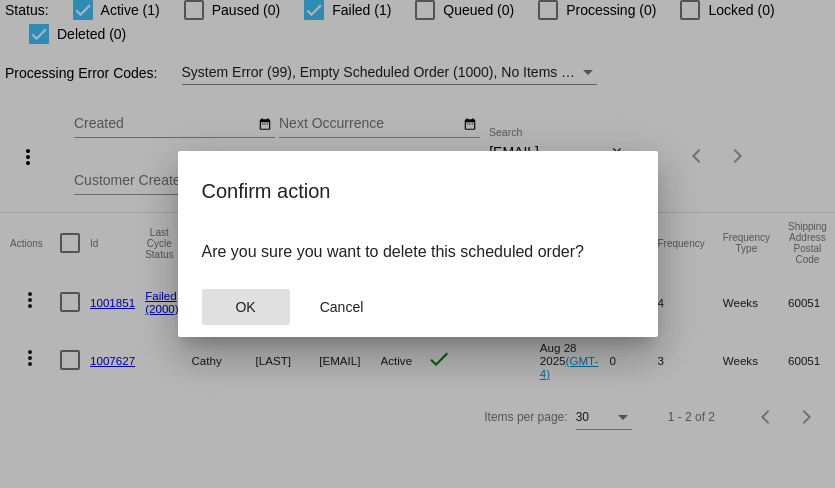 click on "OK" 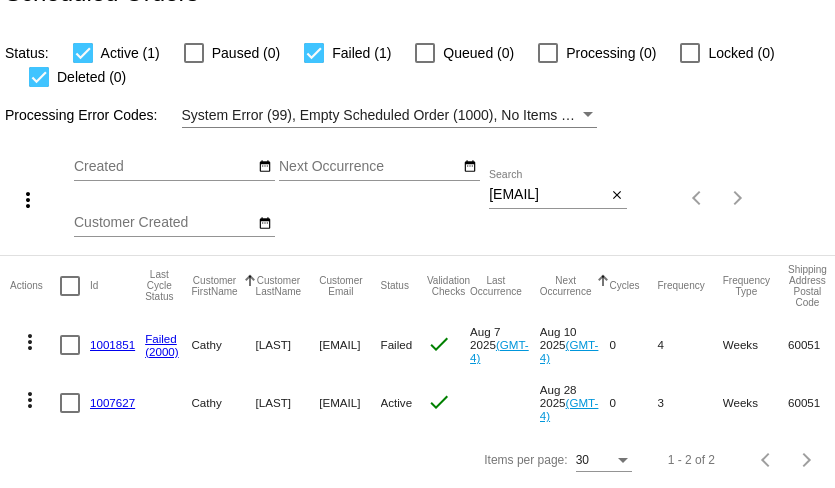 scroll, scrollTop: 0, scrollLeft: 0, axis: both 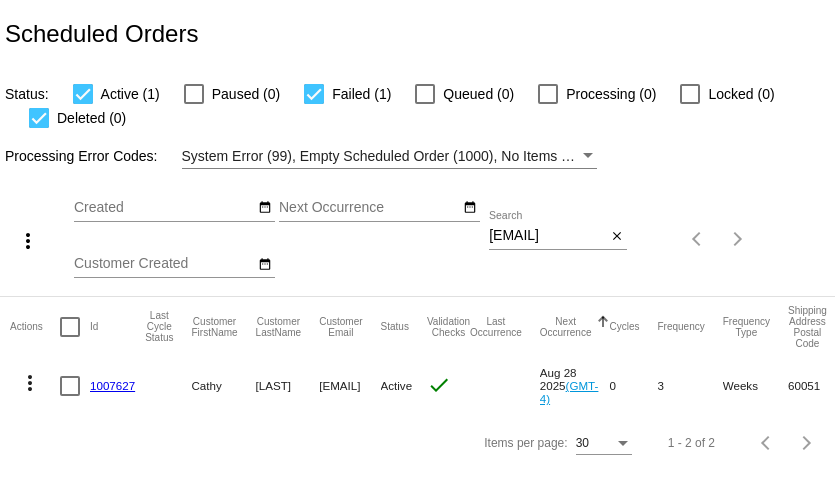 click on "[EMAIL]" at bounding box center (547, 236) 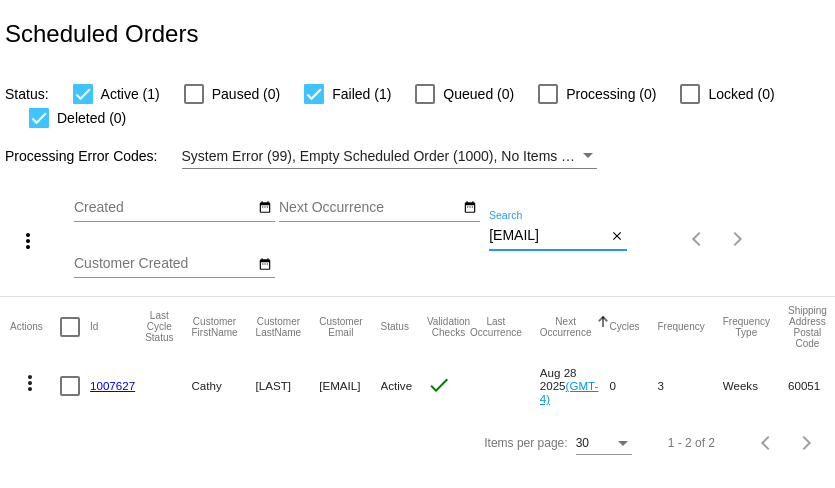 click on "[EMAIL]" at bounding box center (547, 236) 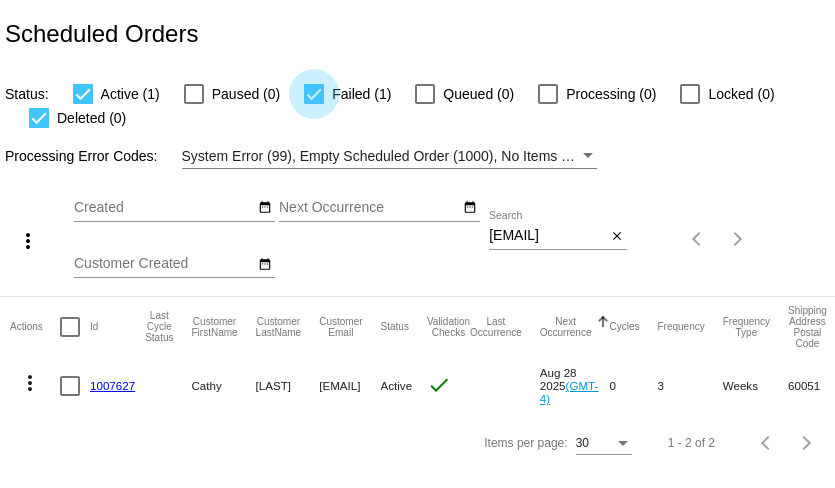 click at bounding box center [314, 94] 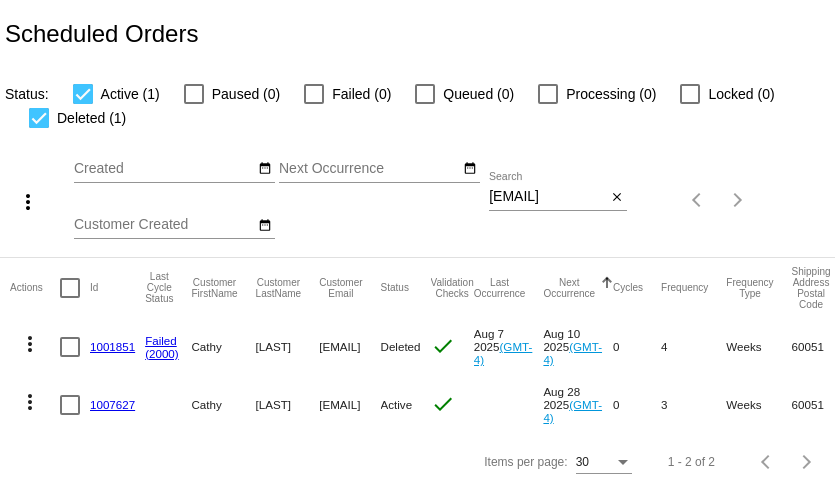 click 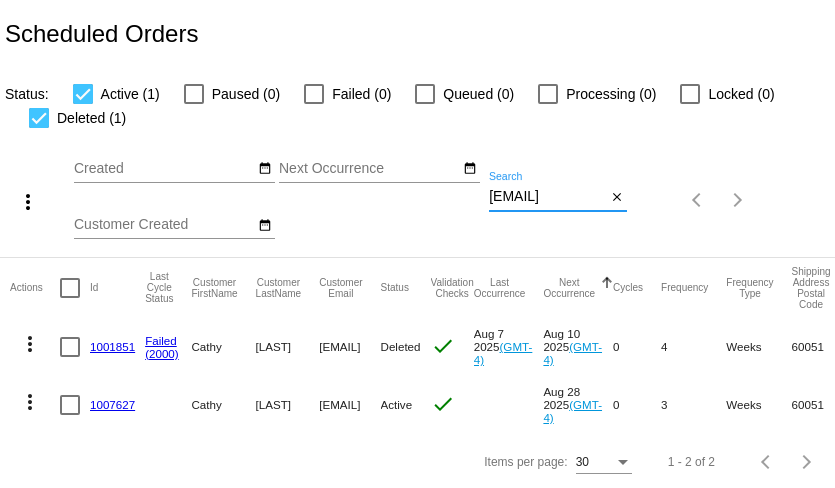 click on "[EMAIL]" at bounding box center (547, 197) 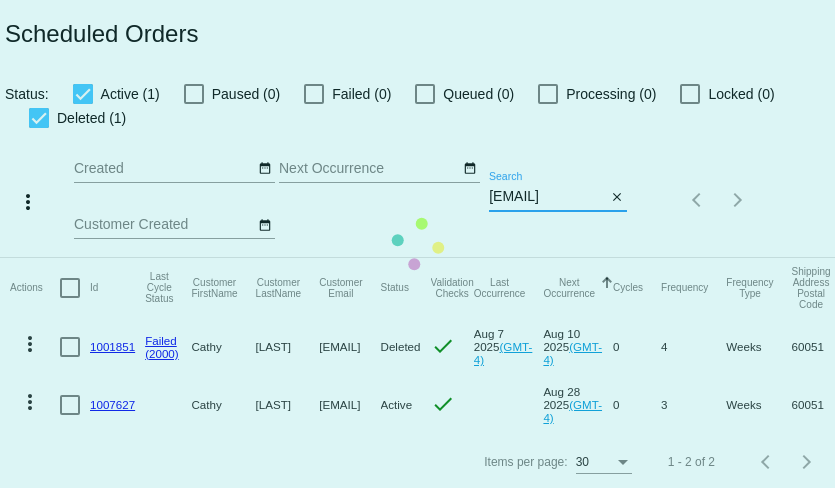 type on "[EMAIL]" 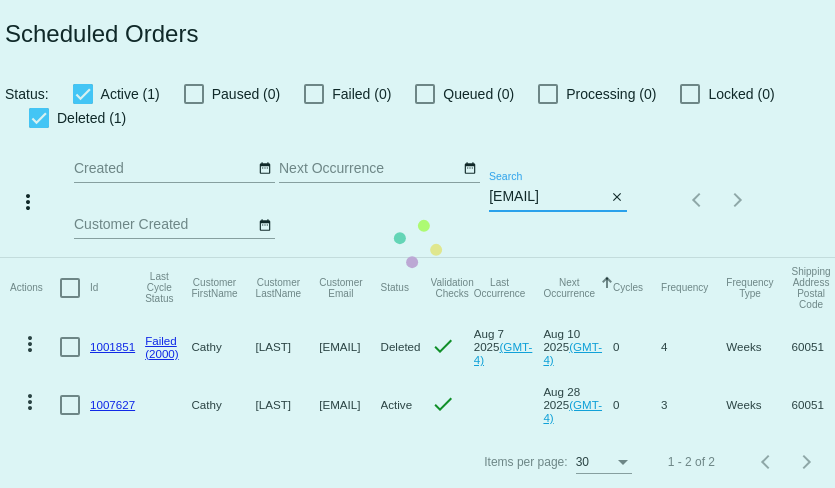 scroll, scrollTop: 0, scrollLeft: 0, axis: both 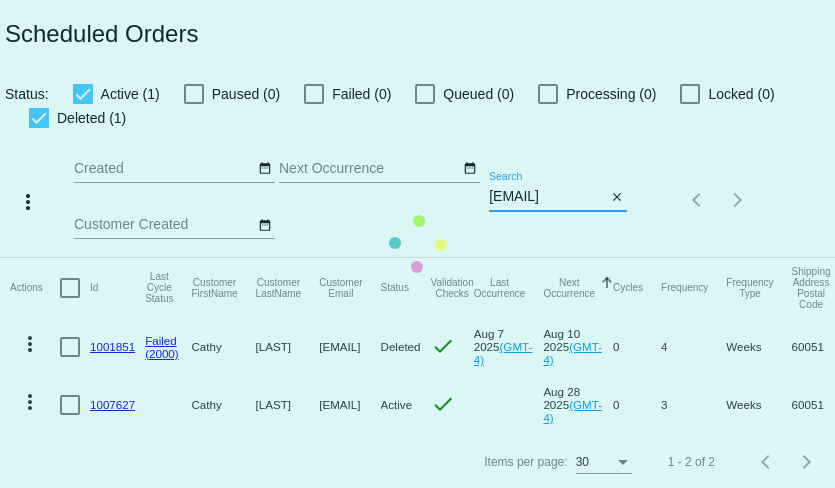 click on "Actions
Id   Last Cycle Status   CustomerFirstName   Customer LastName   Customer Email   Status   Validation Checks   Last Occurrence   Next Occurrence   Sorted by NextOccurrenceUtc ascending  Cycles   Frequency   Frequency Type   Shipping Address Postal Code
Shipping Country
Shipping State
Preferred Shipping Option
Payment Method   Currency   Total Product Quantity   Scheduled Order Subtotal
Scheduled Order LTV
more_vert
1001851
Failed
(2000)
[FIRST]
[LAST]
[EMAIL]
Deleted
check
Aug 7 2025
(GMT-4)
Aug 10 2025
(GMT-4)
0  4  Weeks  60051  US  IL    PayPalV3  USD  1  46.99  TBD
more_vert" 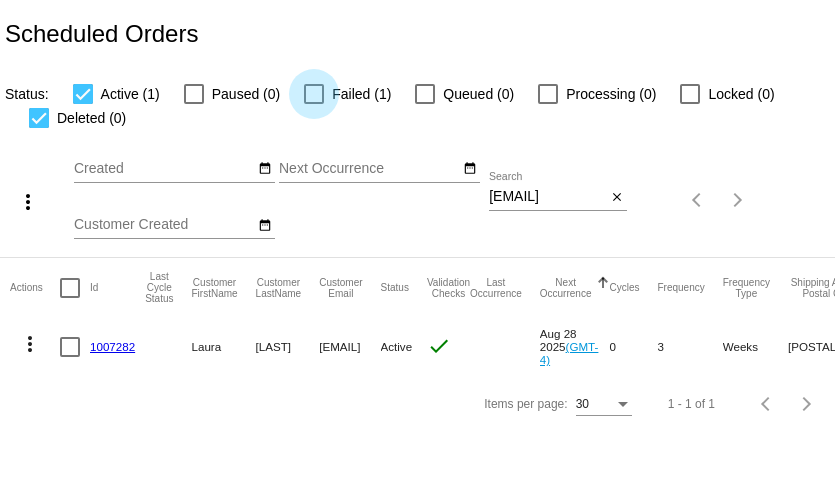 click at bounding box center (314, 94) 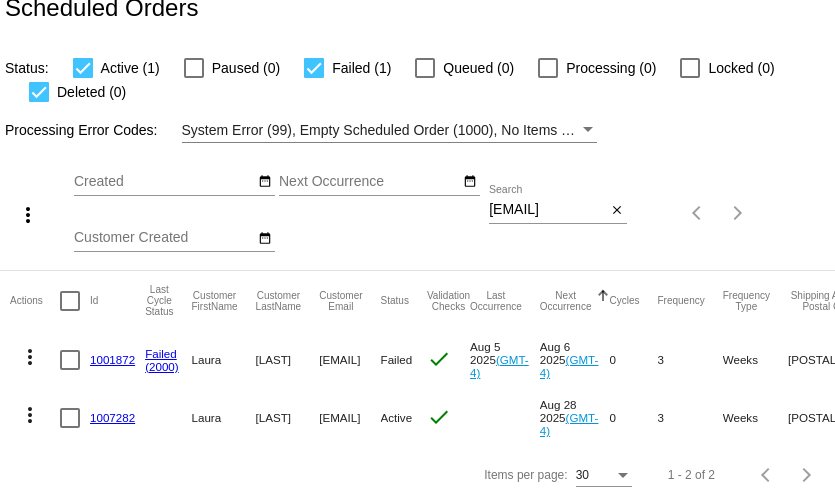 scroll, scrollTop: 41, scrollLeft: 0, axis: vertical 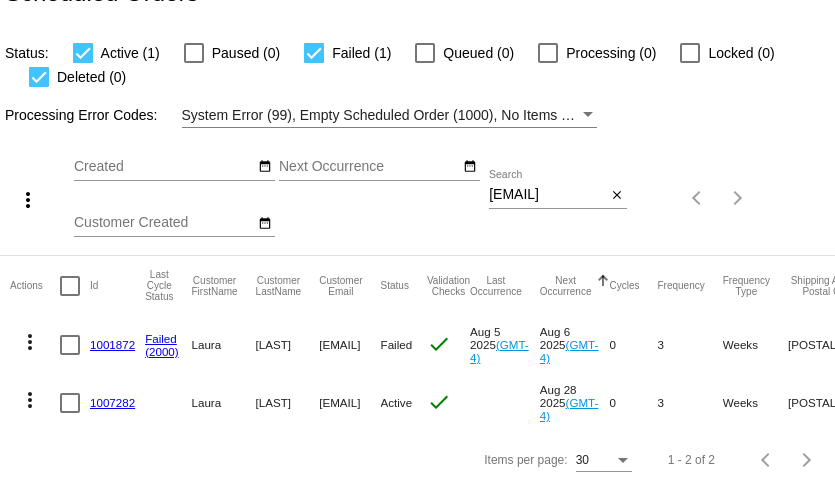 click on "more_vert" 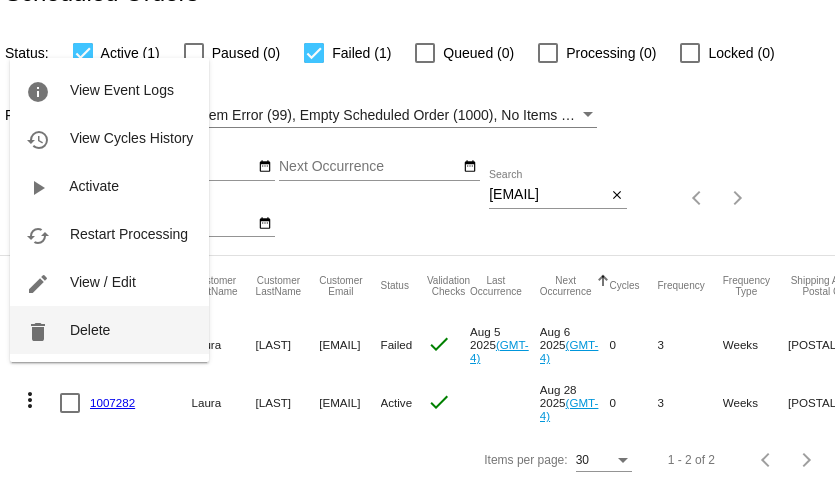 click on "delete
Delete" at bounding box center [109, 330] 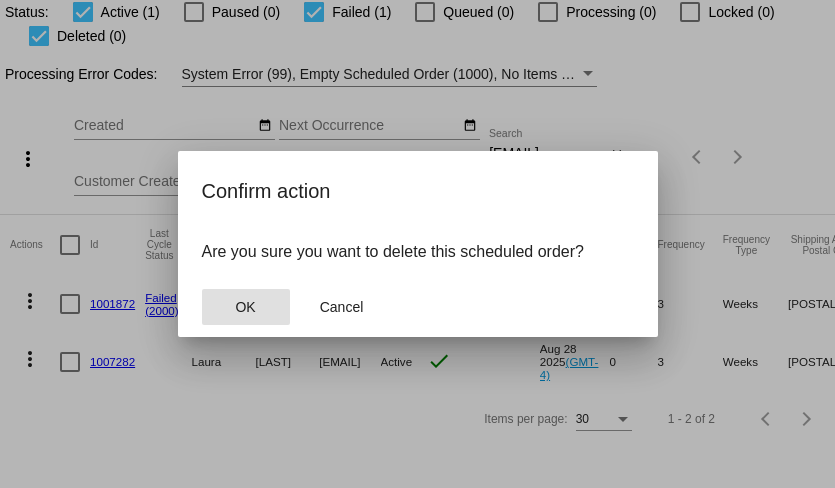 click on "OK" 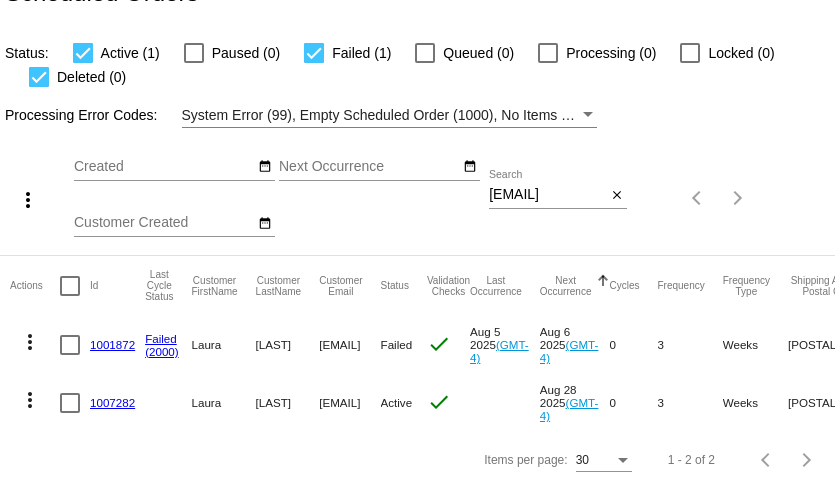 scroll, scrollTop: 0, scrollLeft: 0, axis: both 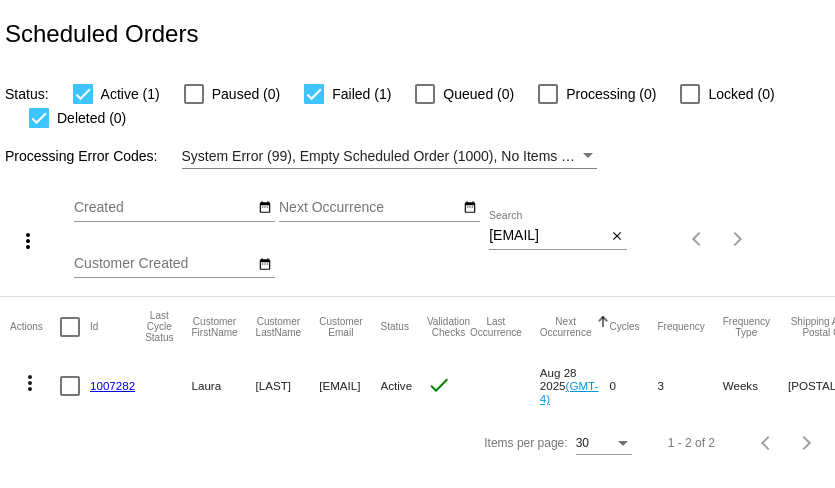 click on "[EMAIL]" at bounding box center (547, 236) 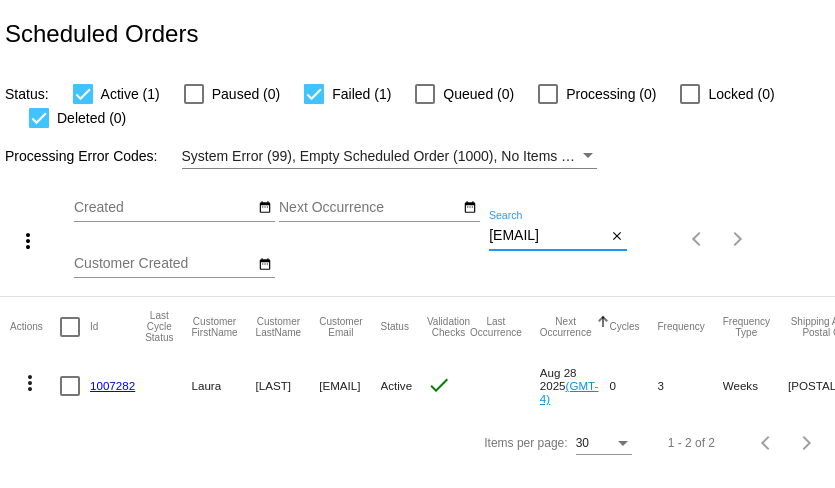 click on "[EMAIL]" at bounding box center (547, 236) 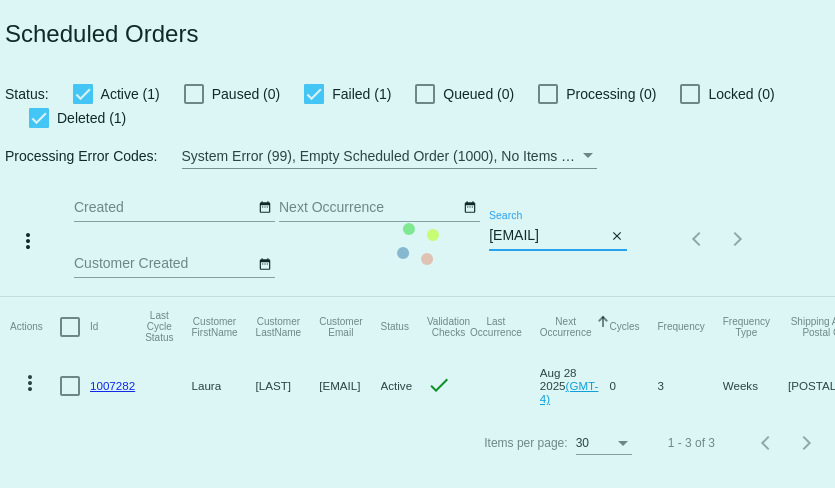 type on "[EMAIL]" 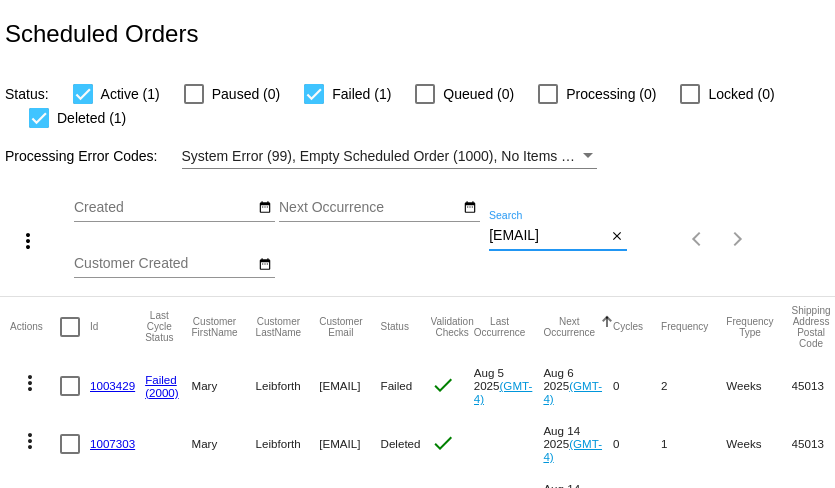 scroll, scrollTop: 0, scrollLeft: 0, axis: both 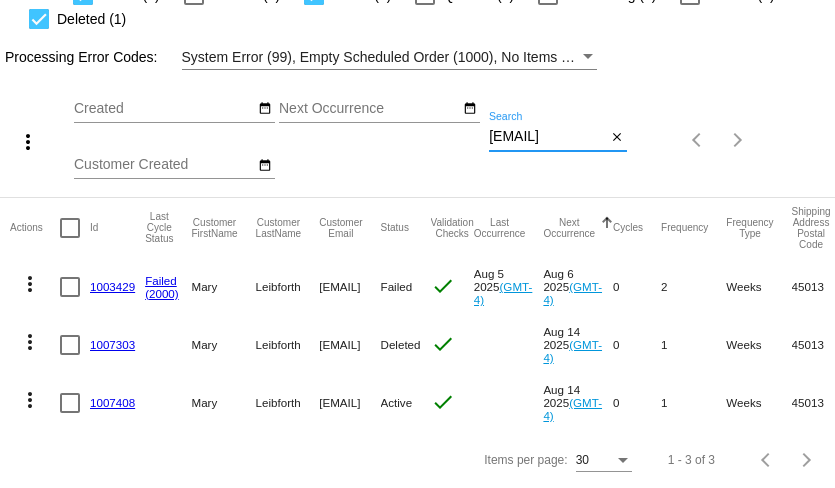 click on "more_vert" 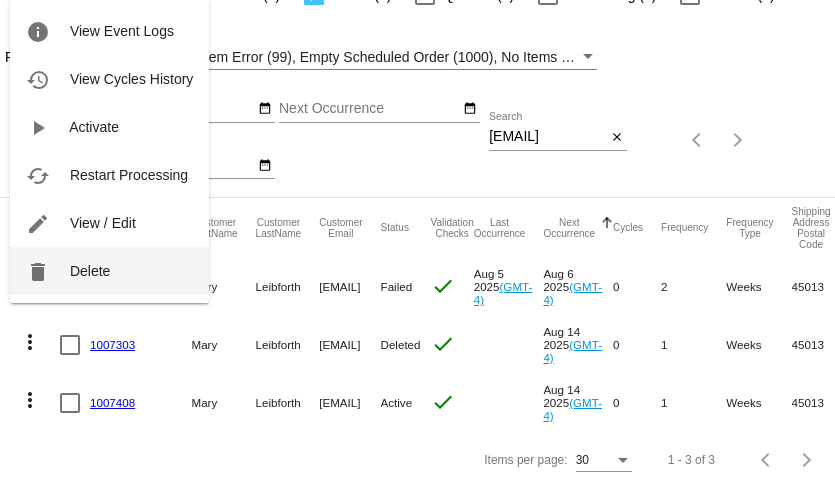 click on "delete
Delete" at bounding box center [109, 271] 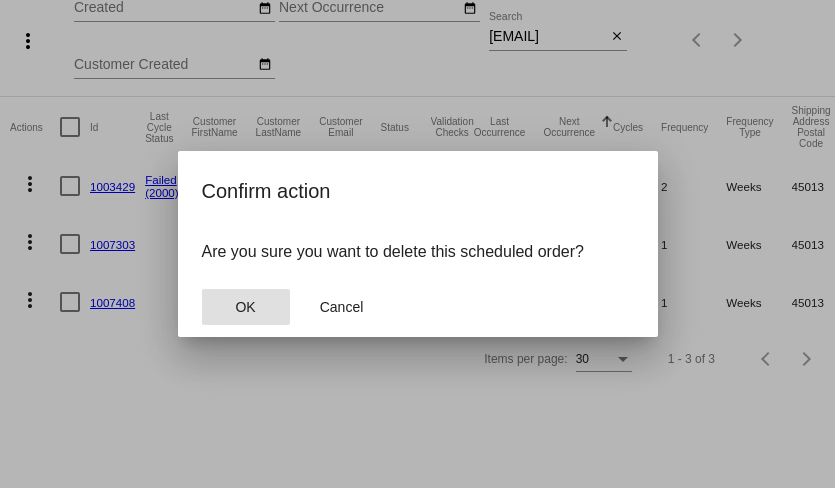 click on "OK" 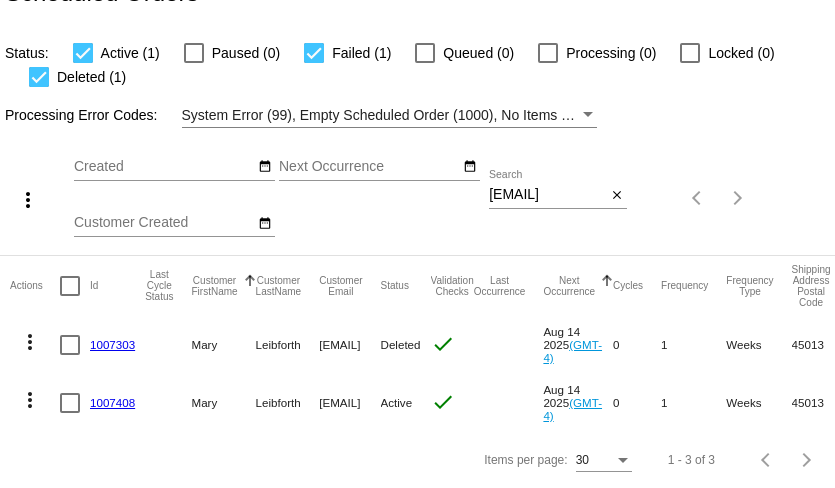 scroll, scrollTop: 42, scrollLeft: 0, axis: vertical 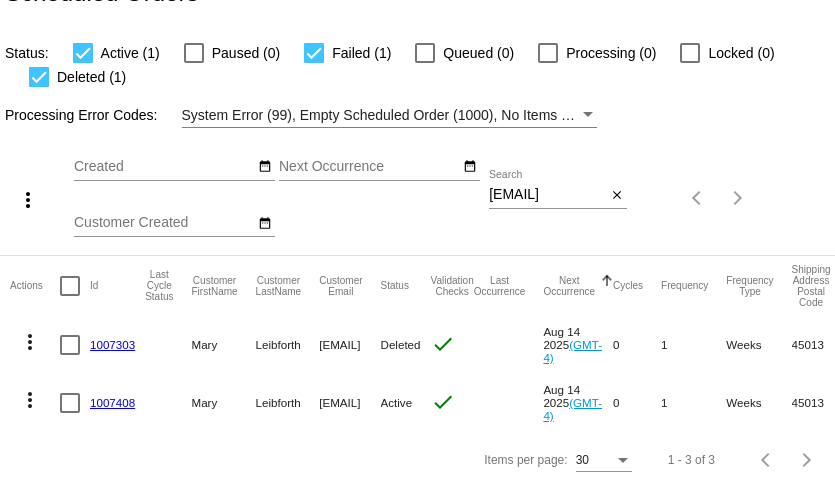 click on "1007408" 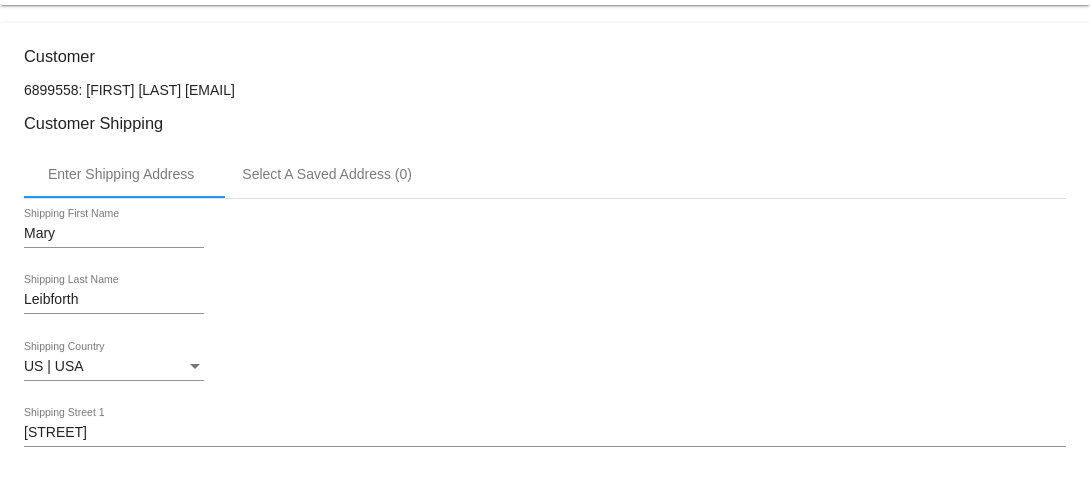 scroll, scrollTop: 0, scrollLeft: 0, axis: both 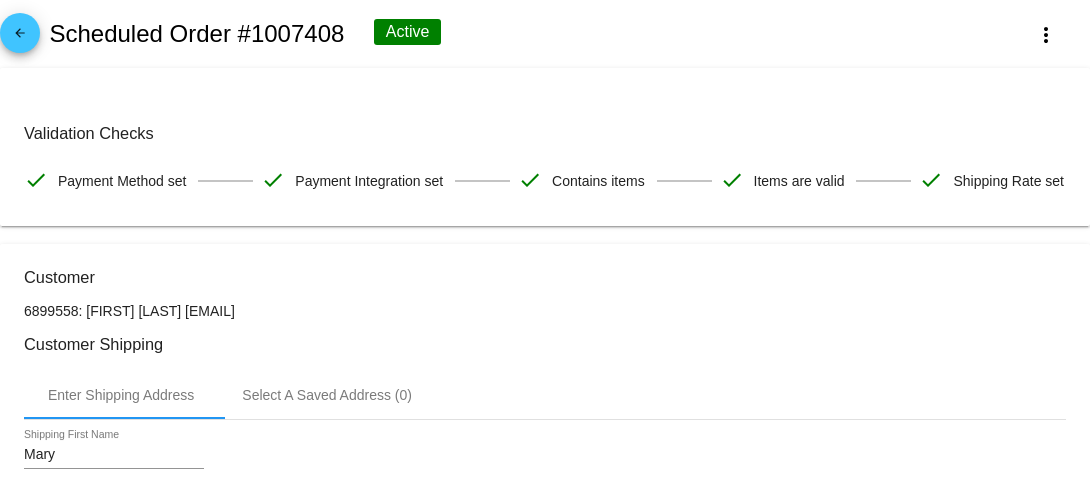click on "arrow_back" 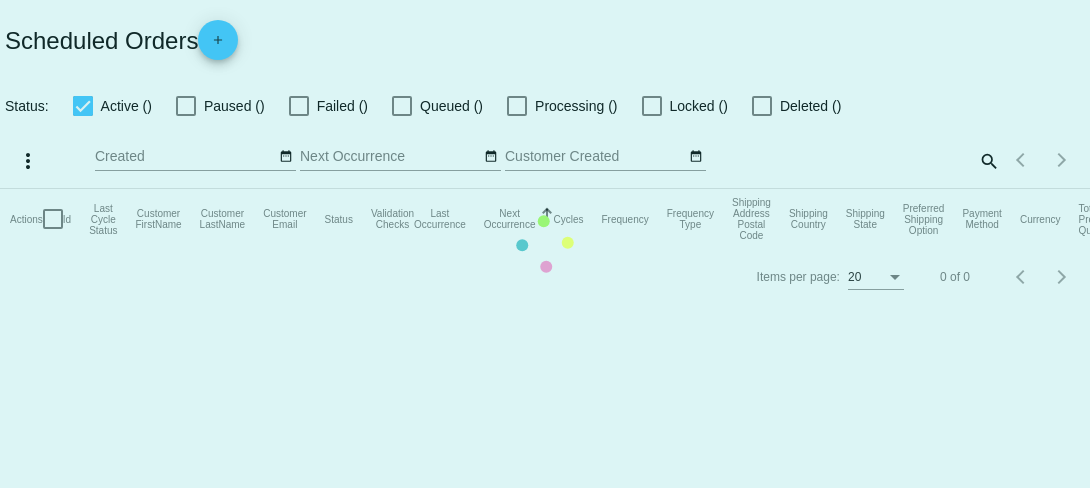 checkbox on "true" 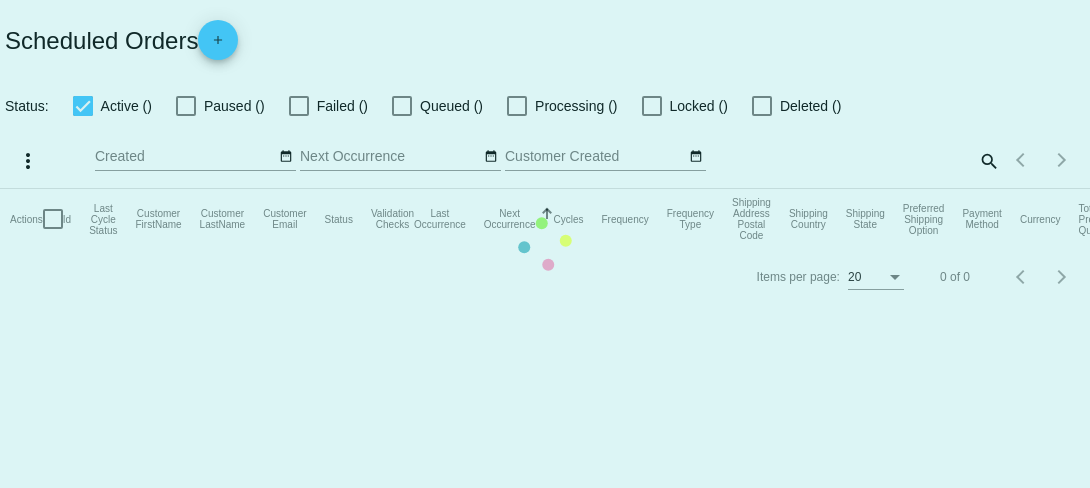 checkbox on "true" 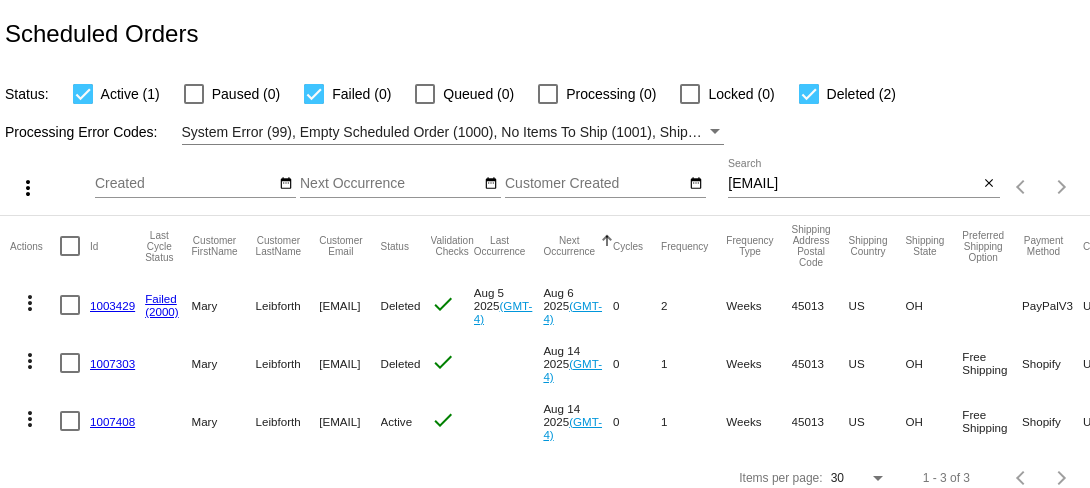 click on "[EMAIL]" at bounding box center [853, 184] 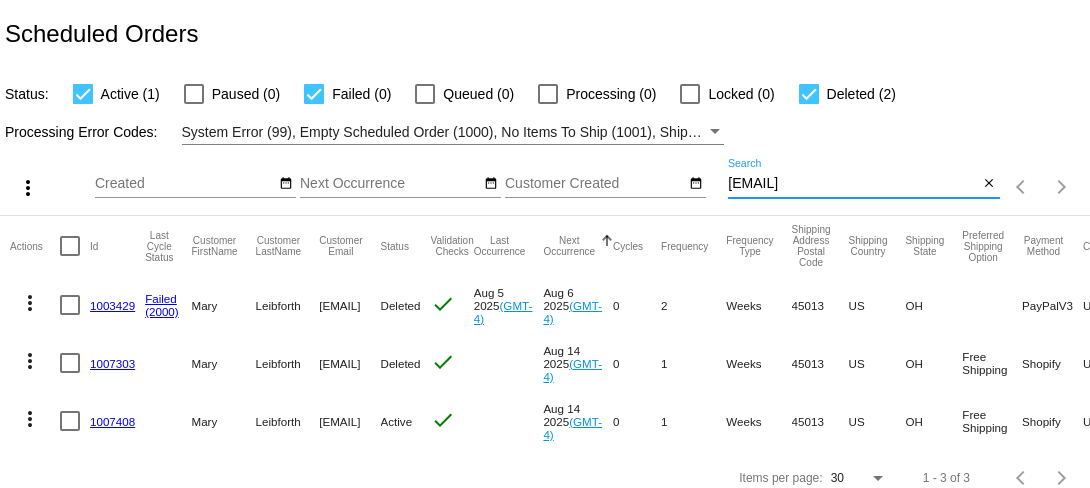 click on "[EMAIL]" at bounding box center (853, 184) 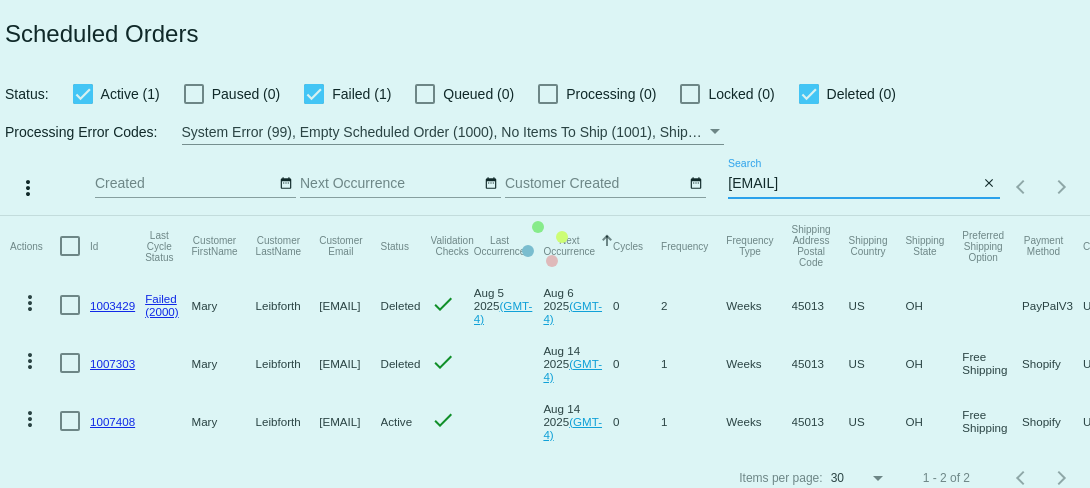 type on "[EMAIL]" 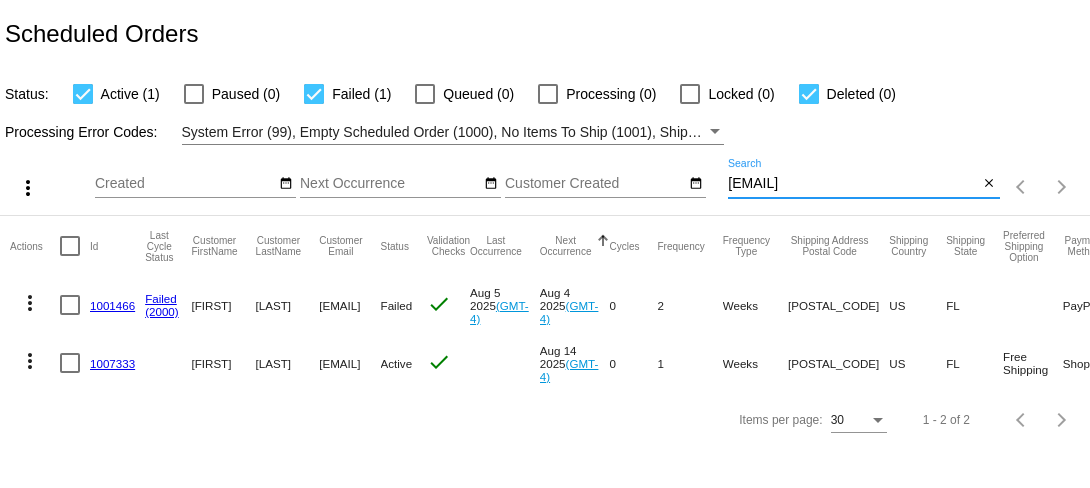 click on "more_vert" 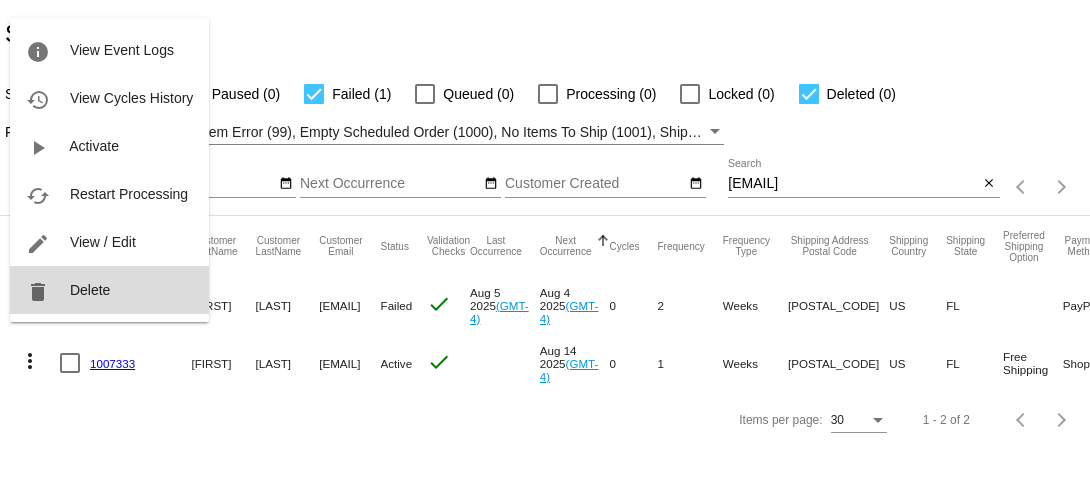 click on "delete
Delete" at bounding box center [109, 290] 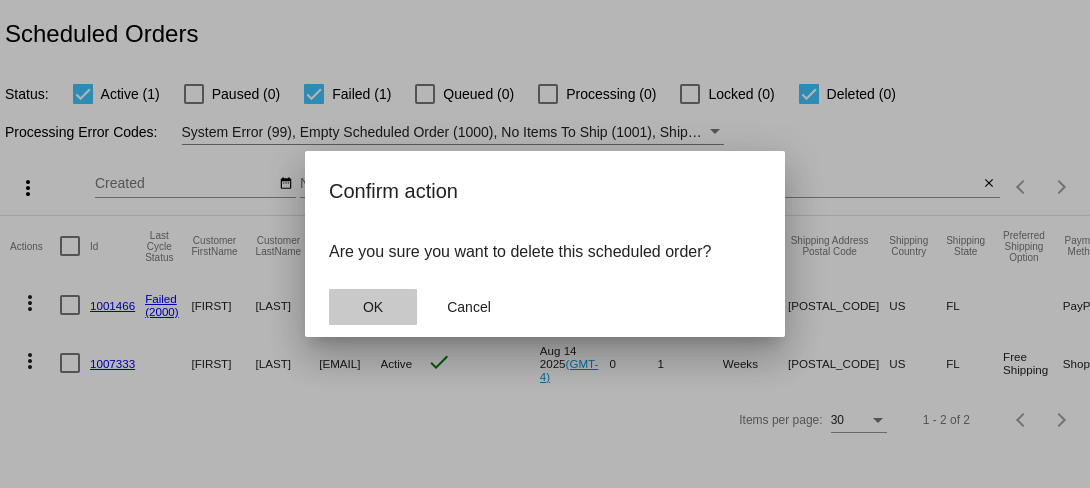click on "OK" 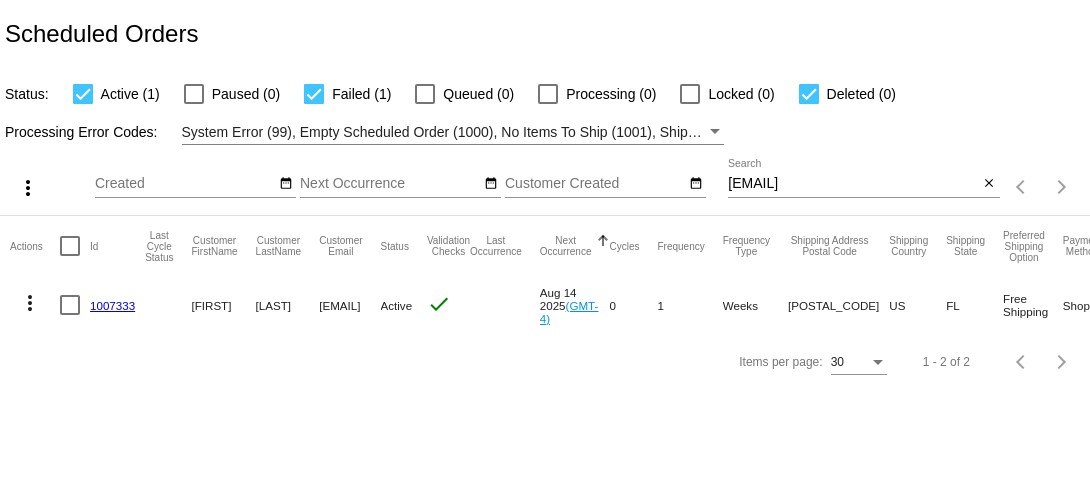 click on "1007333" 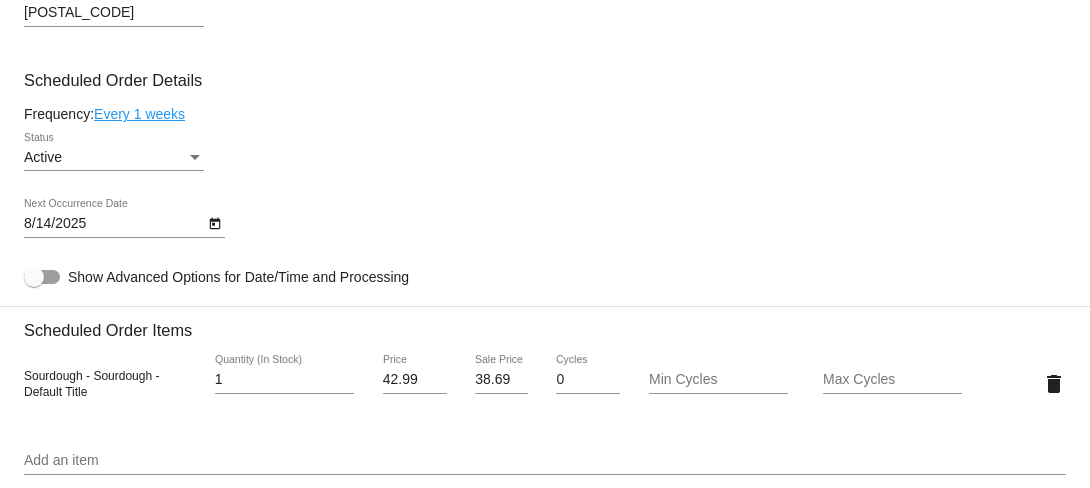scroll, scrollTop: 913, scrollLeft: 0, axis: vertical 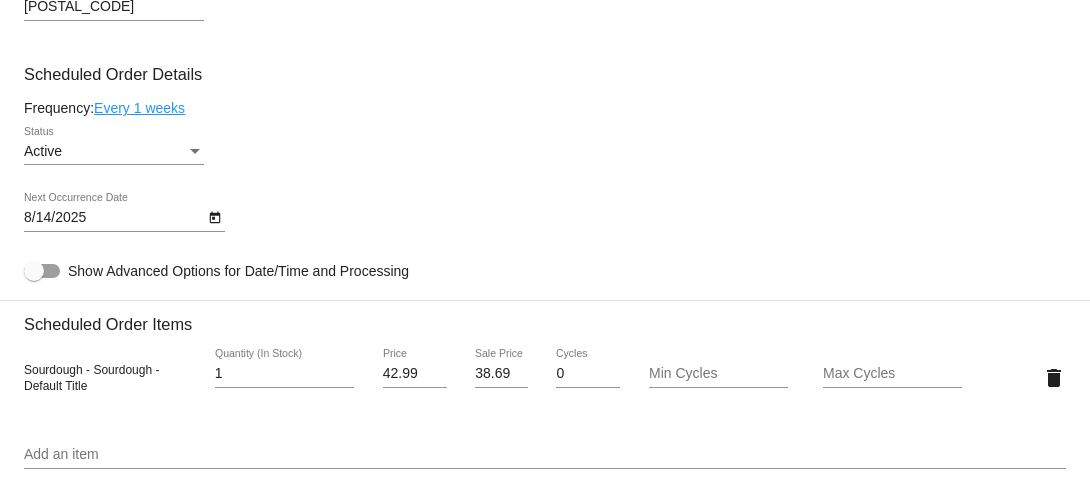 click on "Every 1 weeks" 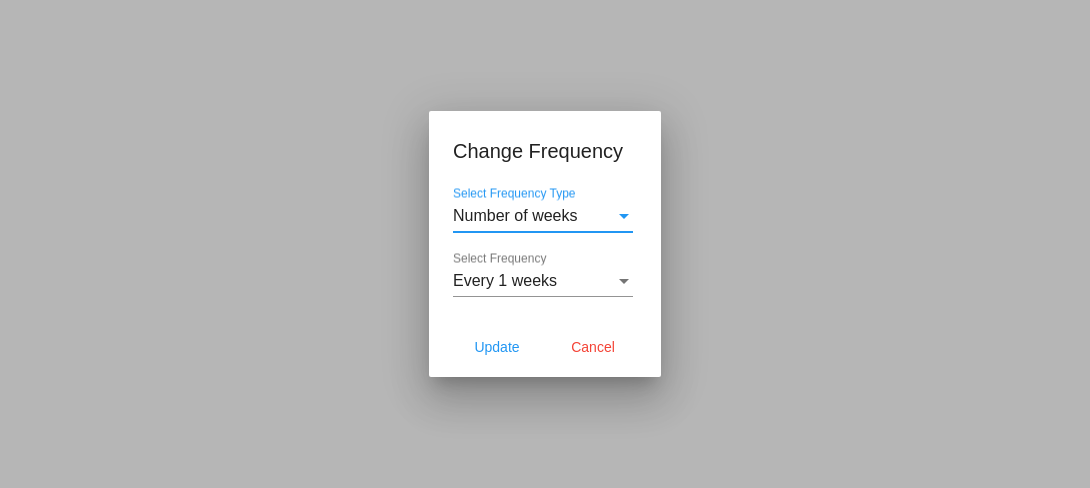 click on "Every 1 weeks" at bounding box center [505, 280] 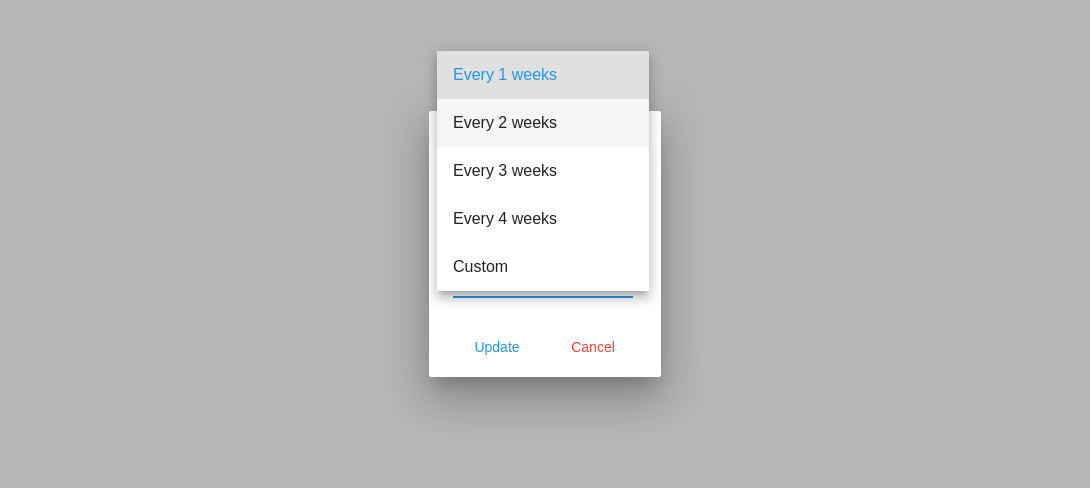 click on "Every 2 weeks" at bounding box center [543, 123] 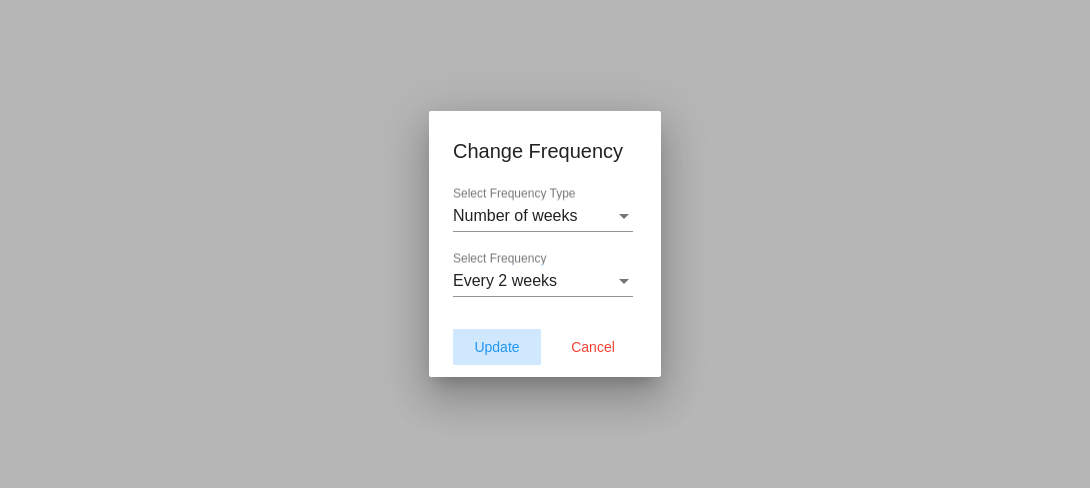 click on "Update" 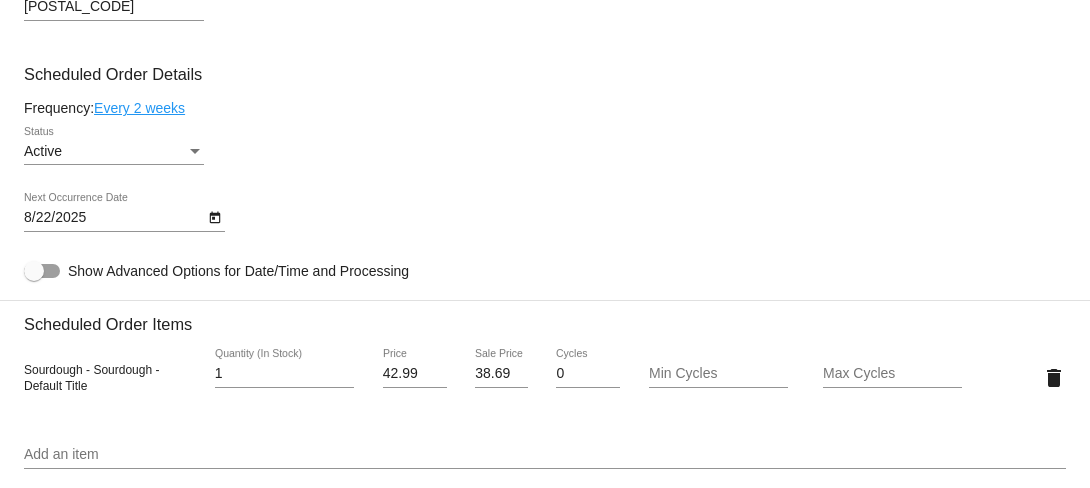 click 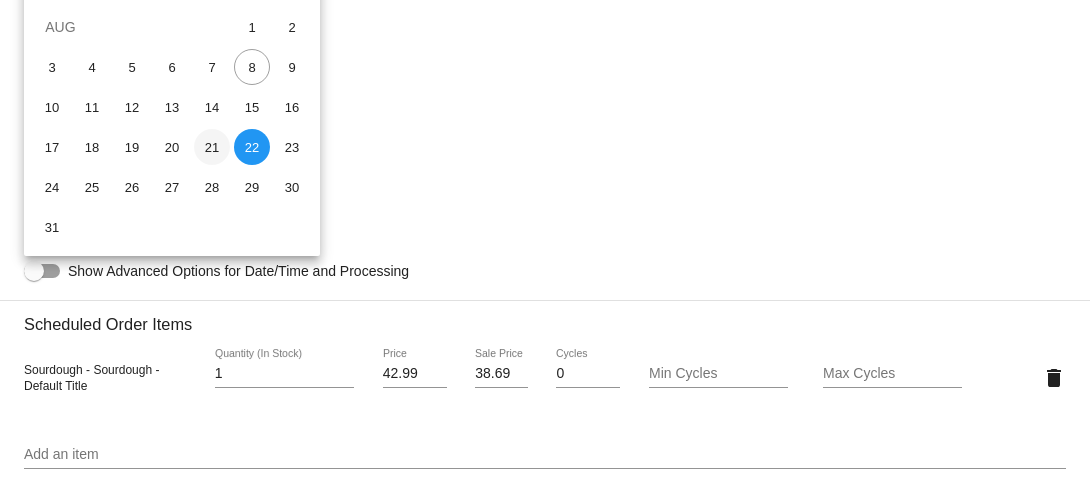 click on "21" at bounding box center [212, 147] 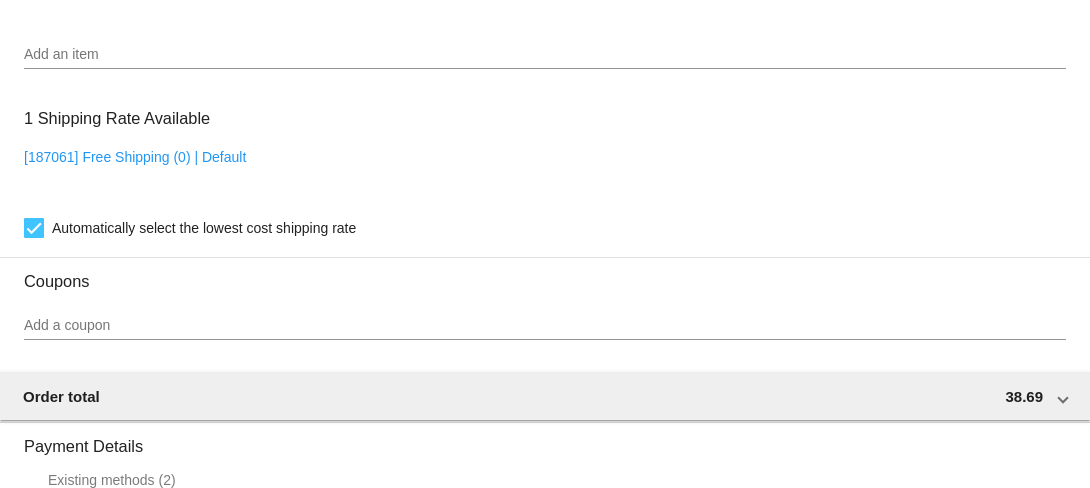 scroll, scrollTop: 1814, scrollLeft: 0, axis: vertical 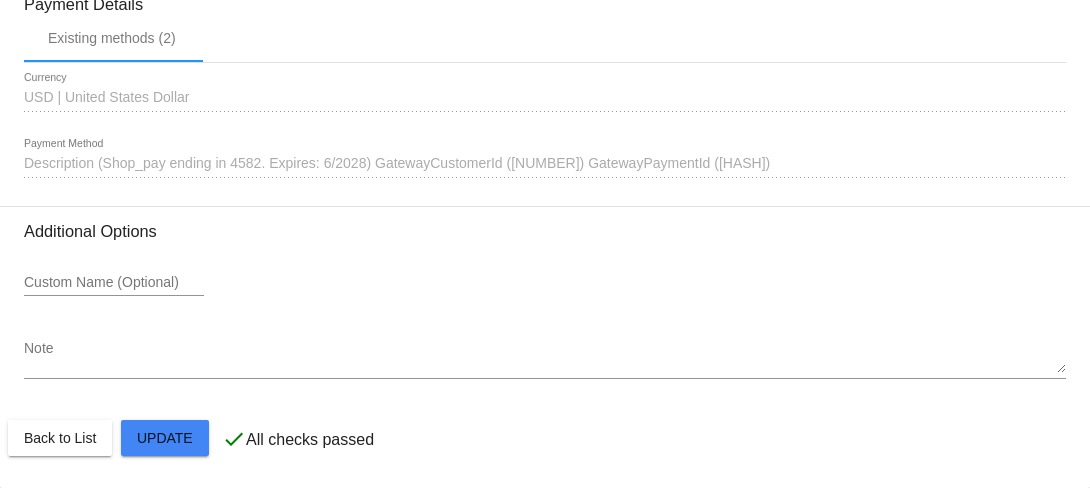 click on "Customer
6137639: [FIRST] [LAST]
[EMAIL]
Customer Shipping
Enter Shipping Address Select A Saved Address (0)
[FIRST]
Shipping First Name
[LAST]
Shipping Last Name
US | USA
Shipping Country
[STREET]
Shipping Street 1
Shipping Street 2
[CITY]
Shipping City
FL | Florida
Shipping State
[POSTAL_CODE]
Shipping Postcode
Scheduled Order Details
Frequency:
Every 2 weeks
Active
Status" 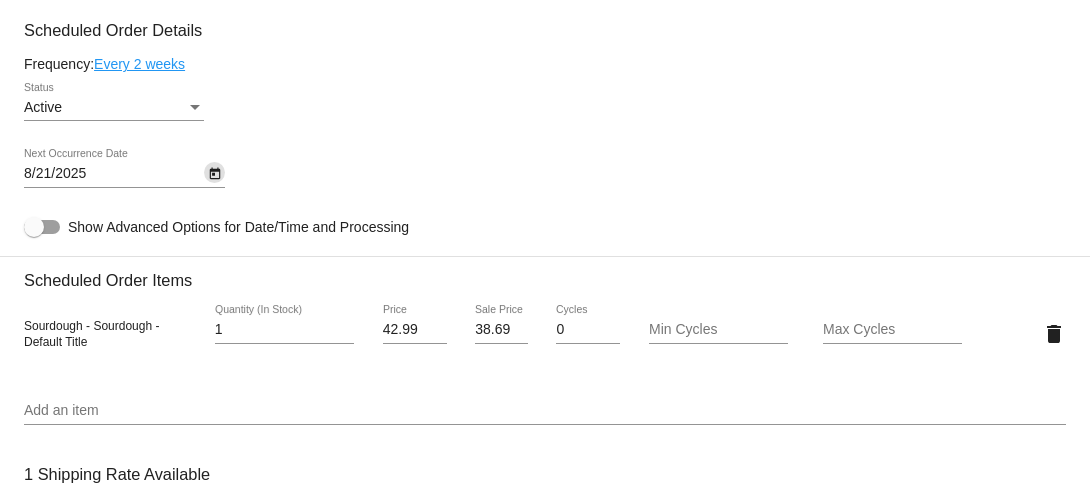 scroll, scrollTop: 954, scrollLeft: 0, axis: vertical 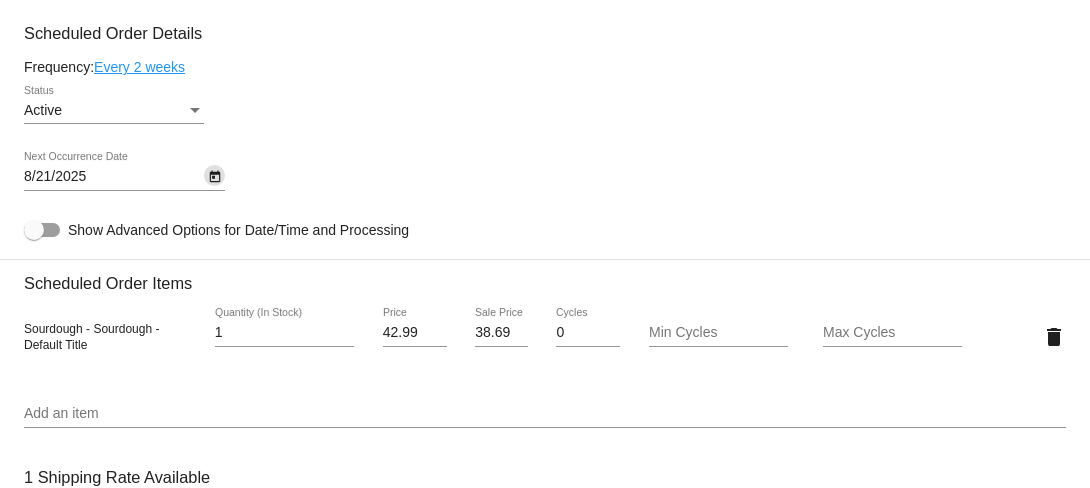 click 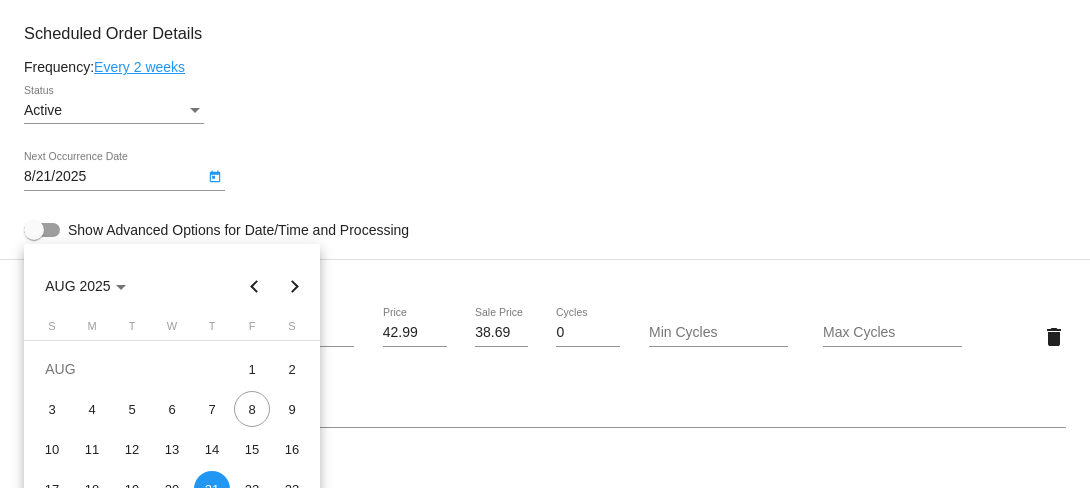 click at bounding box center [545, 244] 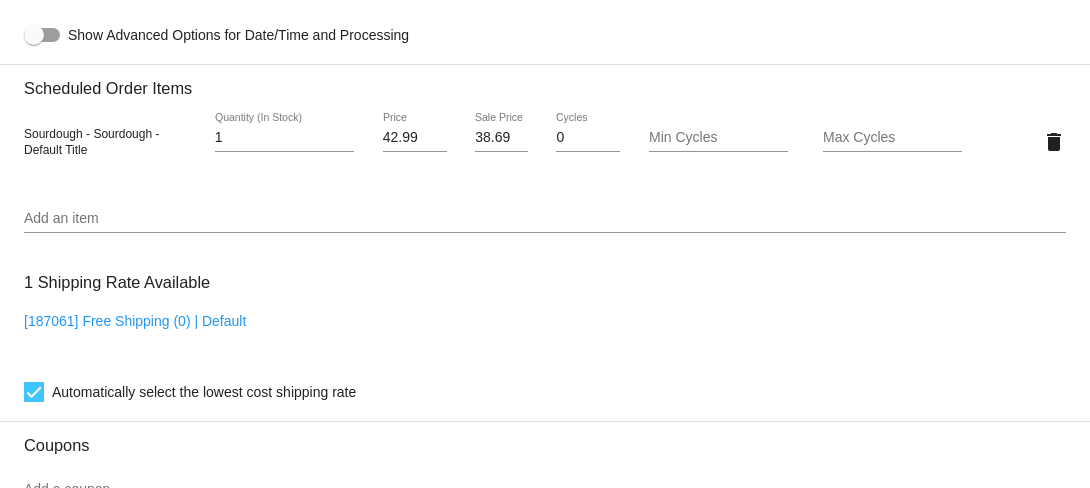 scroll, scrollTop: 1125, scrollLeft: 0, axis: vertical 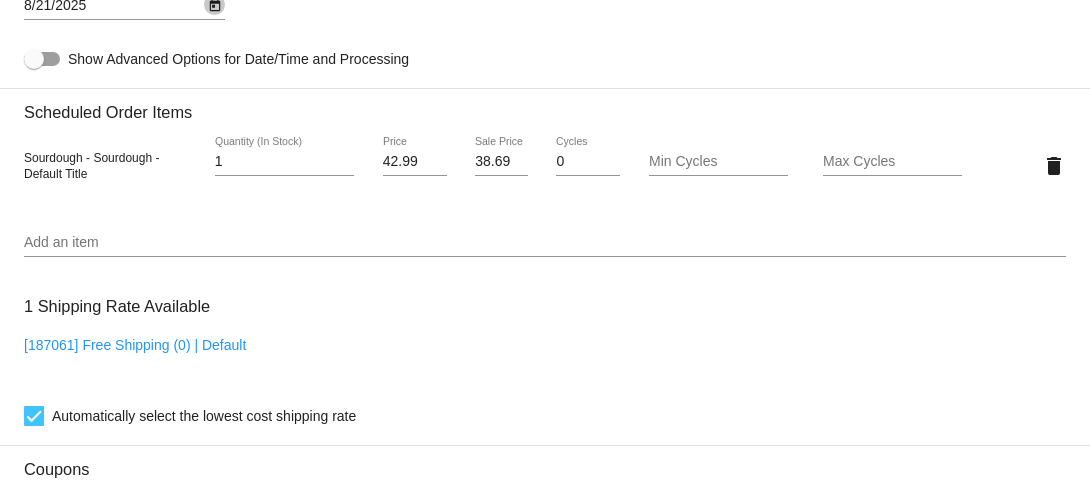 click 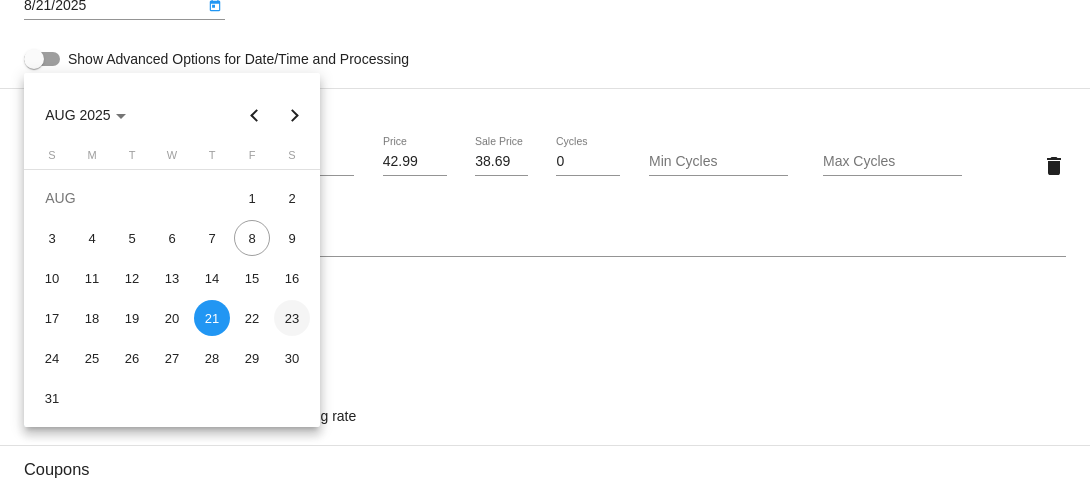 click on "23" at bounding box center [292, 318] 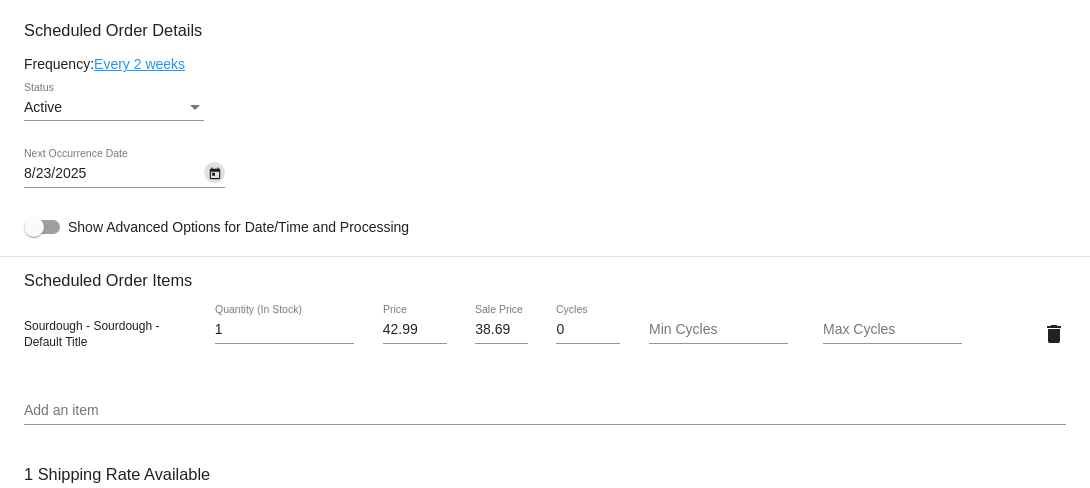 scroll, scrollTop: 950, scrollLeft: 0, axis: vertical 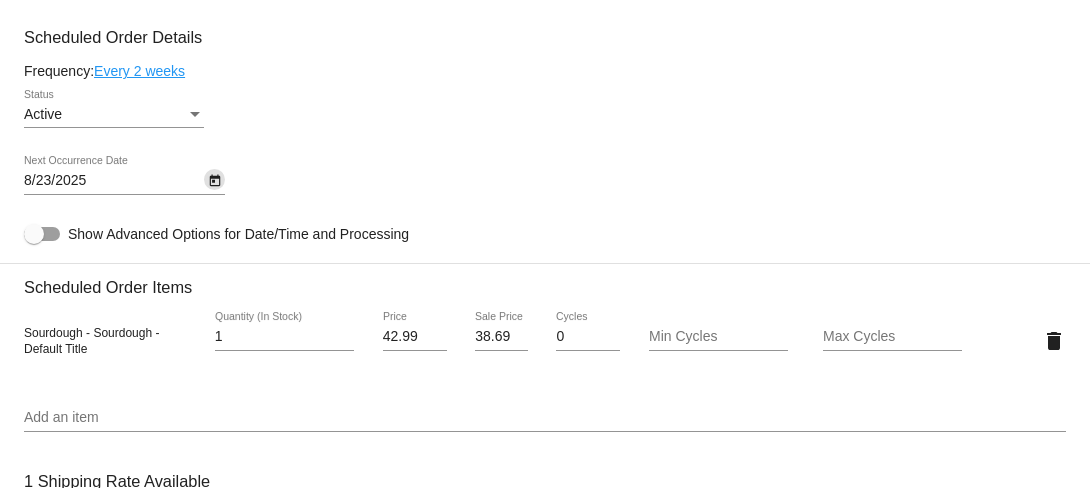 click 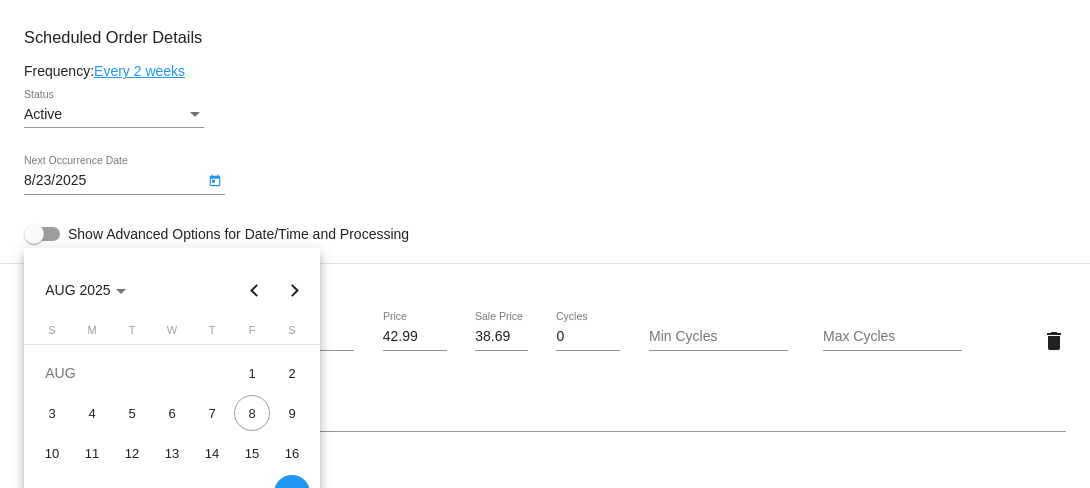 click at bounding box center (545, 244) 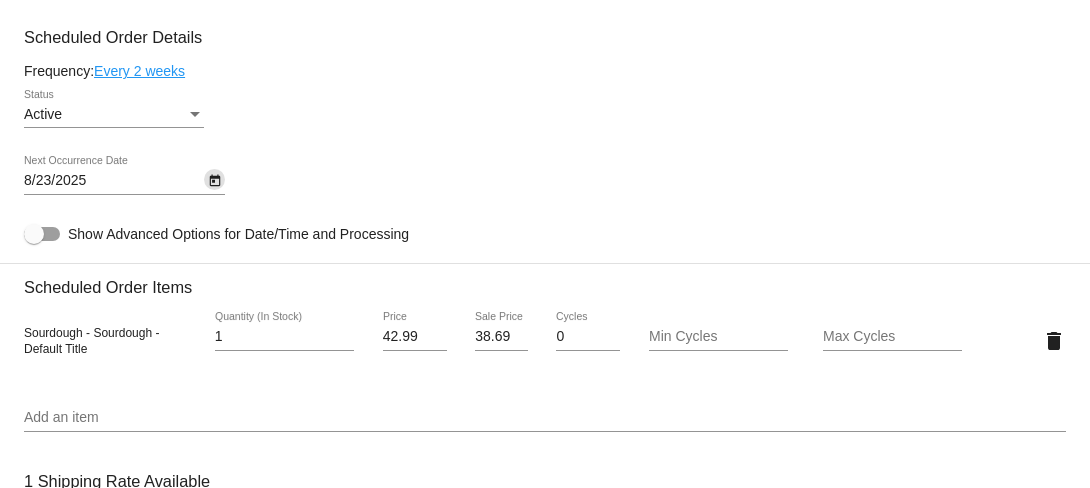 scroll, scrollTop: 1016, scrollLeft: 0, axis: vertical 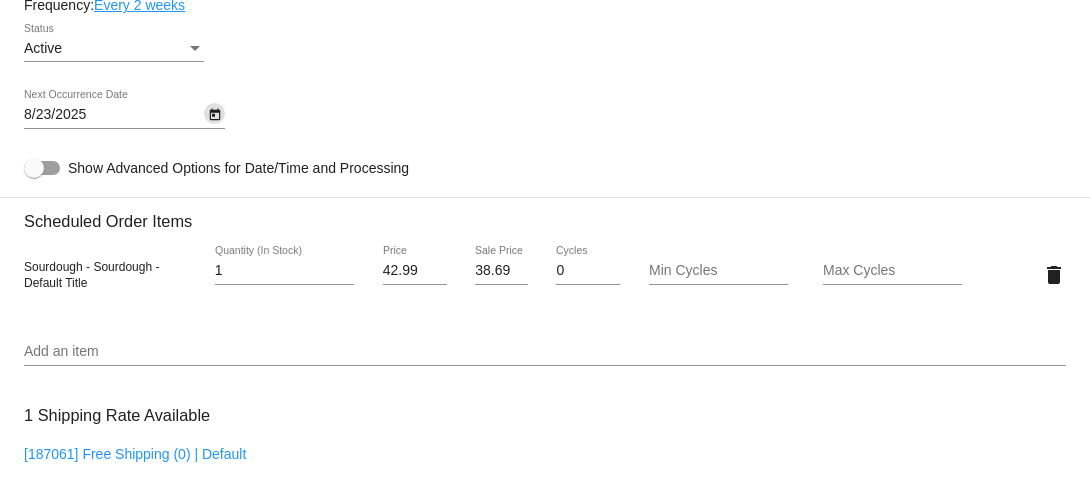 click 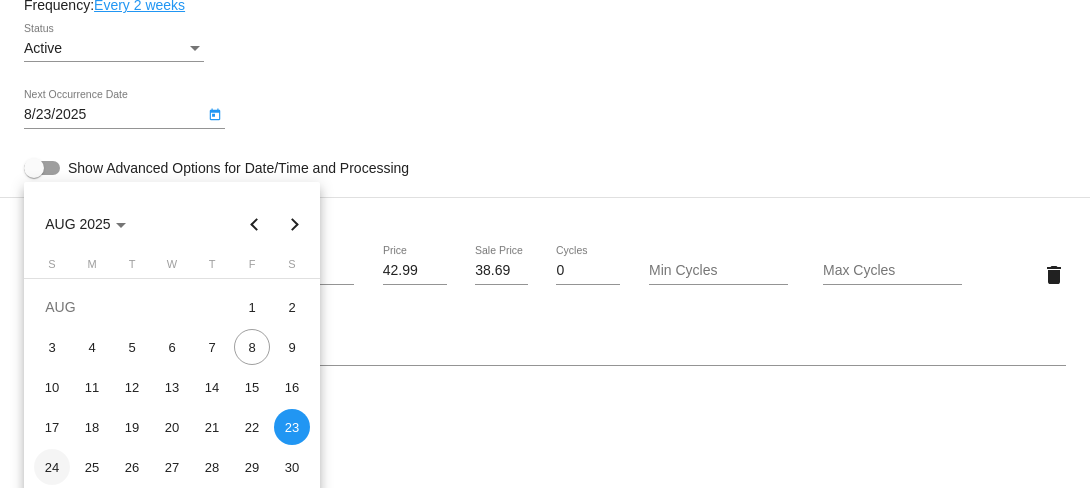 click on "24" at bounding box center [52, 467] 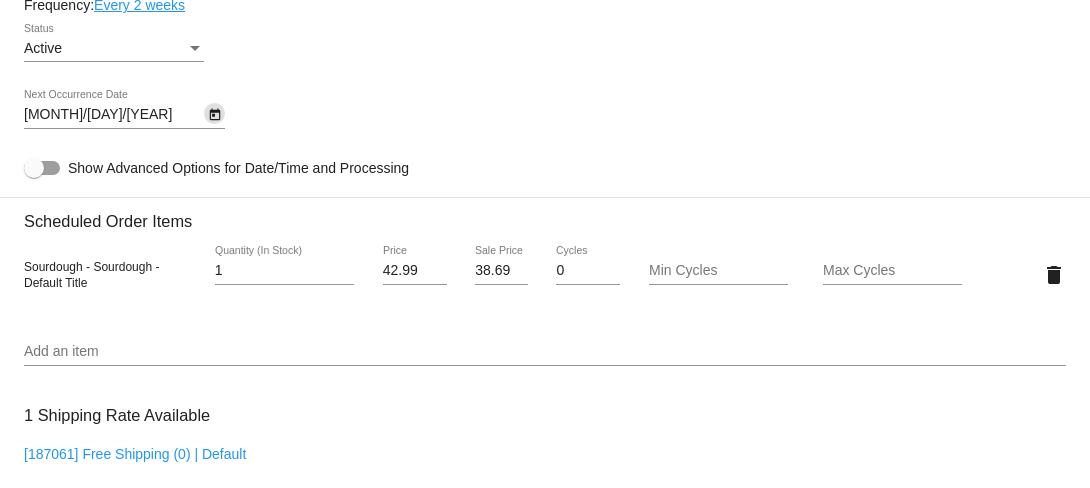 click on "Active
Status" 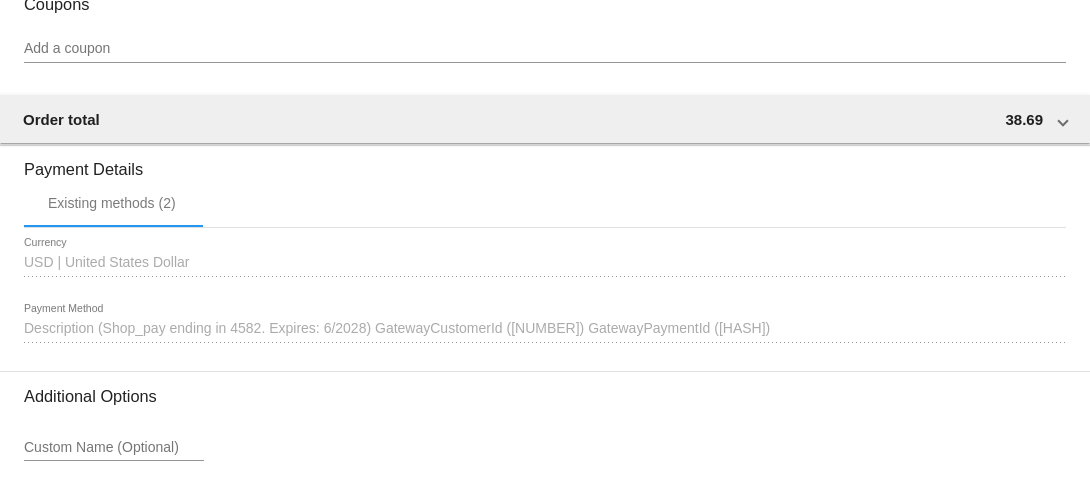scroll, scrollTop: 1814, scrollLeft: 0, axis: vertical 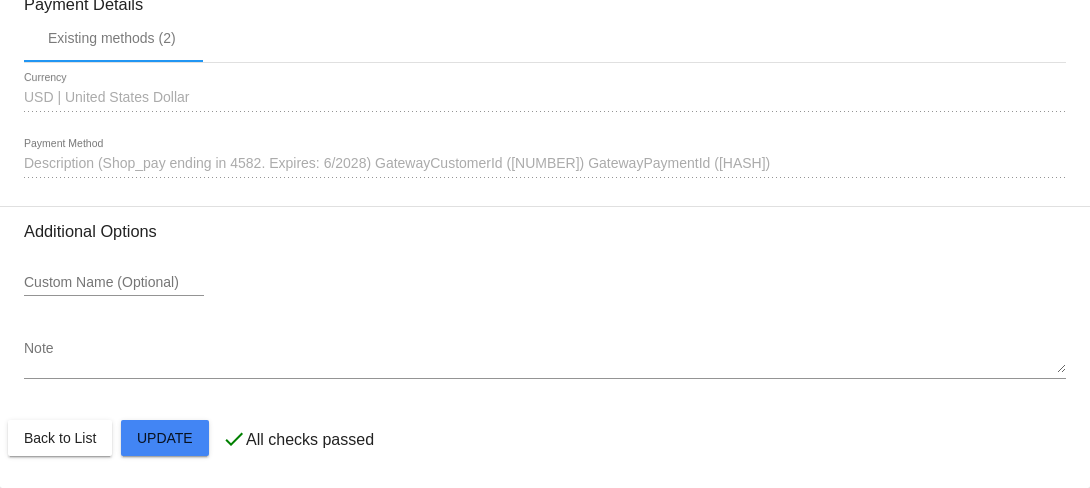 click on "Customer
6137639: [FIRST] [LAST]
[EMAIL]
Customer Shipping
Enter Shipping Address Select A Saved Address (0)
[FIRST]
Shipping First Name
[LAST]
Shipping Last Name
US | USA
Shipping Country
[STREET]
Shipping Street 1
Shipping Street 2
[CITY]
Shipping City
FL | Florida
Shipping State
[POSTAL_CODE]
Shipping Postcode
Scheduled Order Details
Frequency:
Every 2 weeks
Active
Status" 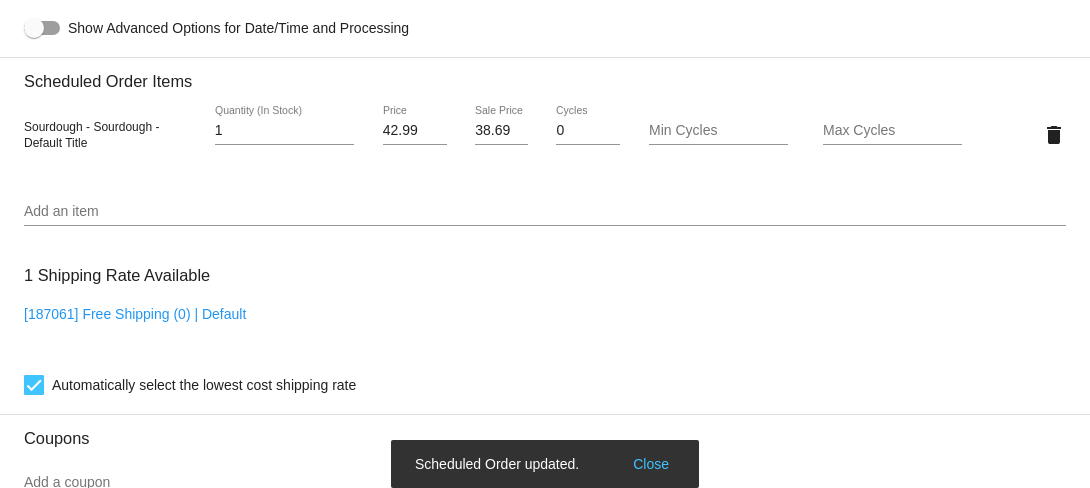 scroll, scrollTop: 1154, scrollLeft: 0, axis: vertical 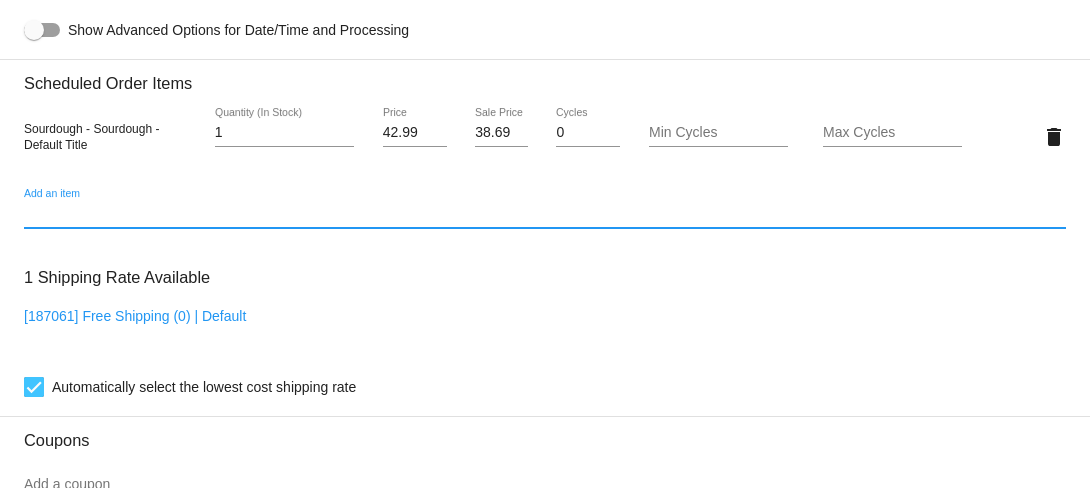click on "Add an item" at bounding box center (545, 214) 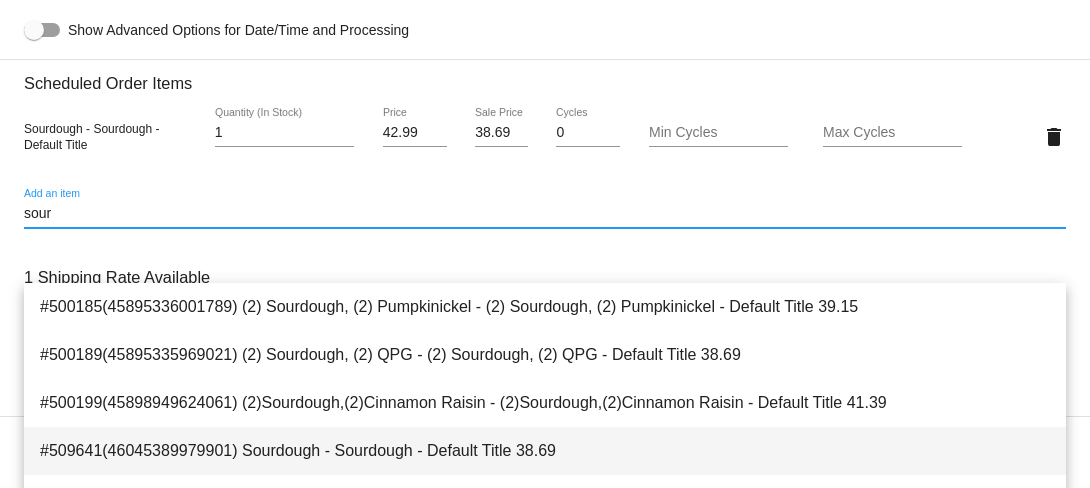 type on "sour" 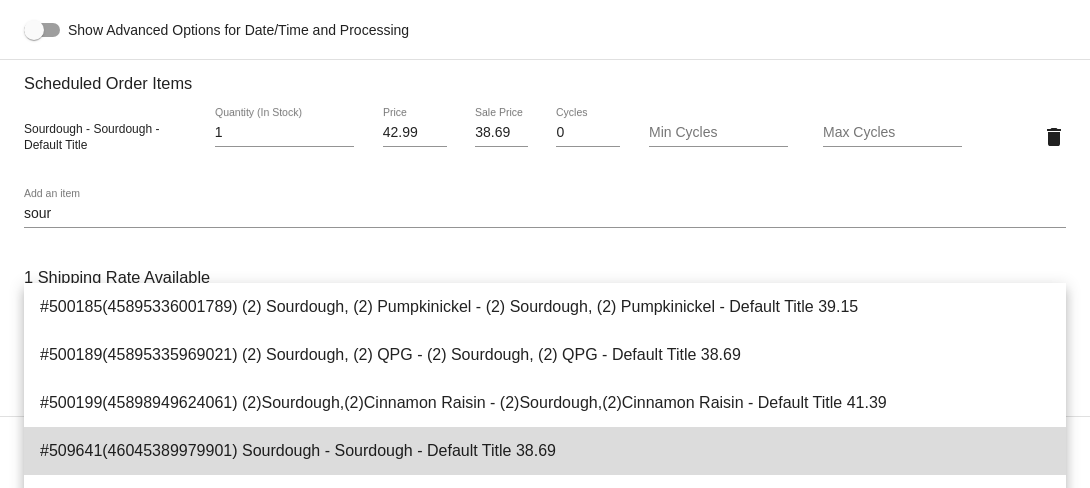 click on "#509641(46045389979901) Sourdough - Sourdough - Default Title 38.69" at bounding box center [545, 451] 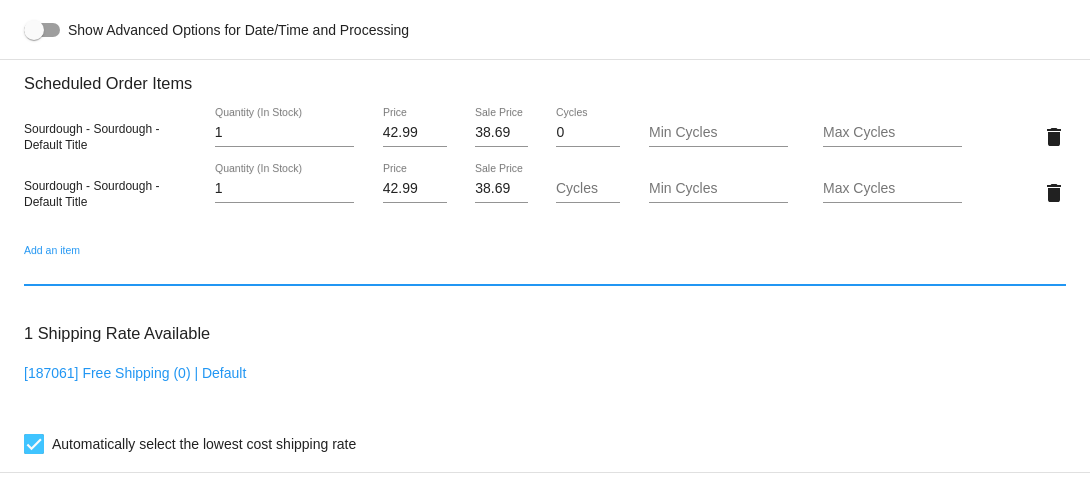 click on "38.69" at bounding box center [501, 189] 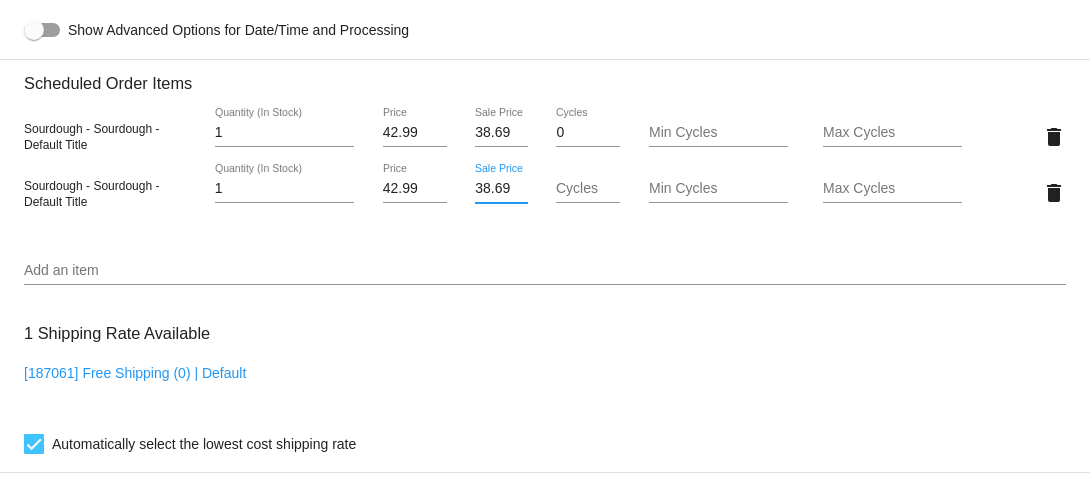 click on "38.69" at bounding box center [501, 189] 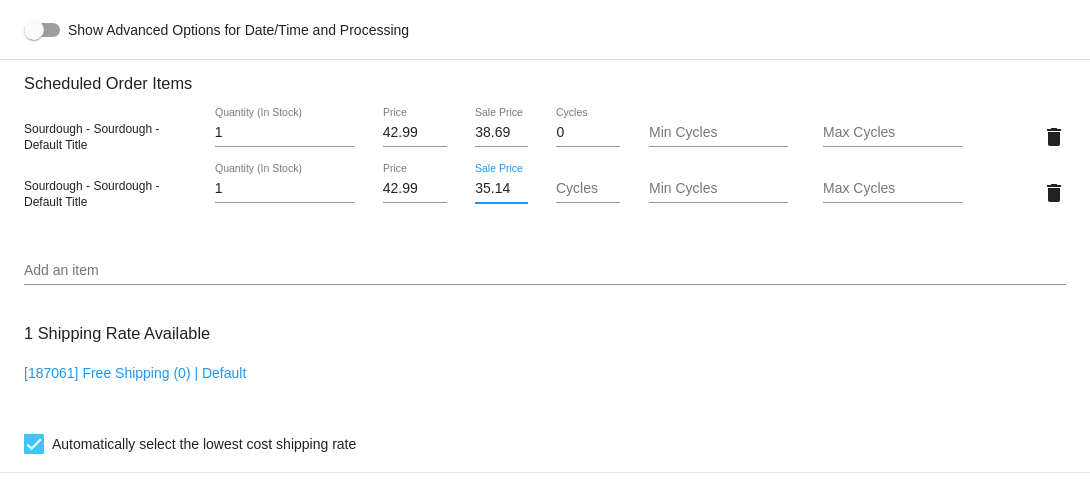 type on "35.14" 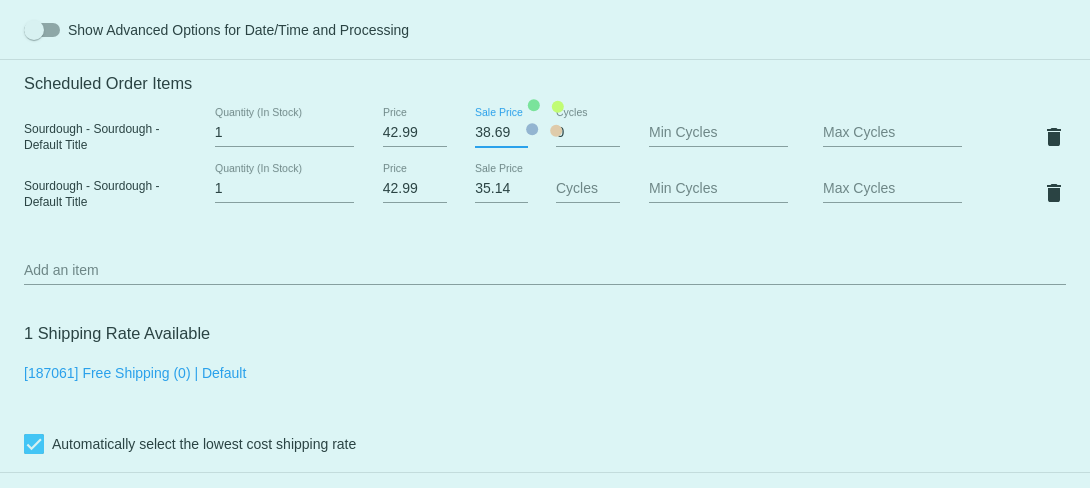 click on "Customer
6137639: [FIRST] [LAST]
[EMAIL]
Customer Shipping
Enter Shipping Address Select A Saved Address (0)
[FIRST]
Shipping First Name
[LAST]
Shipping Last Name
US | USA
Shipping Country
[STREET]
Shipping Street 1
Shipping Street 2
[CITY]
Shipping City
FL | Florida
Shipping State
[POSTAL_CODE]
Shipping Postcode
Scheduled Order Details
Frequency:
Every 2 weeks
Active
Status" 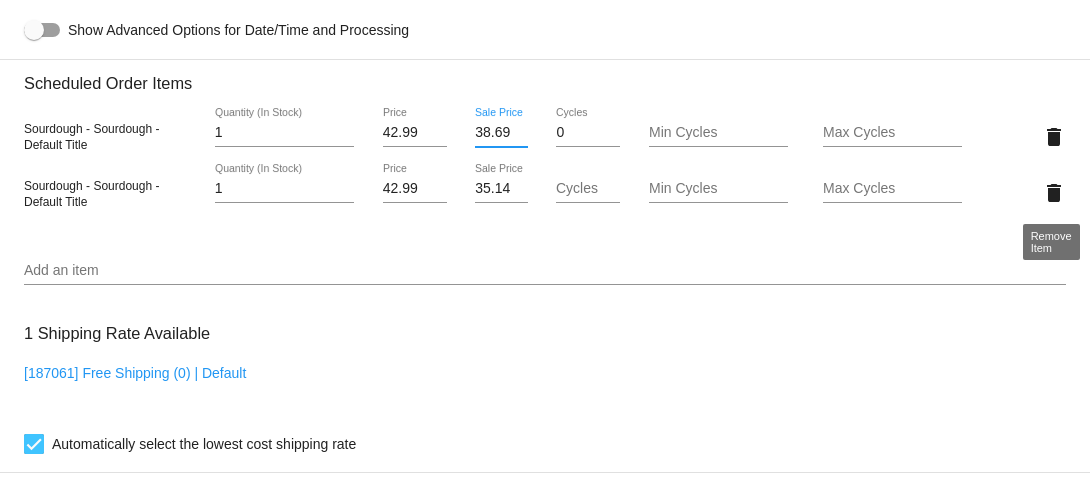 click on "Customer
6137639: [FIRST] [LAST]
[EMAIL]
Customer Shipping
Enter Shipping Address Select A Saved Address (0)
[FIRST]
Shipping First Name
[LAST]
Shipping Last Name
US | USA
Shipping Country
[STREET]
Shipping Street 1
Shipping Street 2
[CITY]
Shipping City
FL | Florida
Shipping State
[POSTAL_CODE]
Shipping Postcode
Scheduled Order Details
Frequency:
Every 2 weeks
Active
Status" 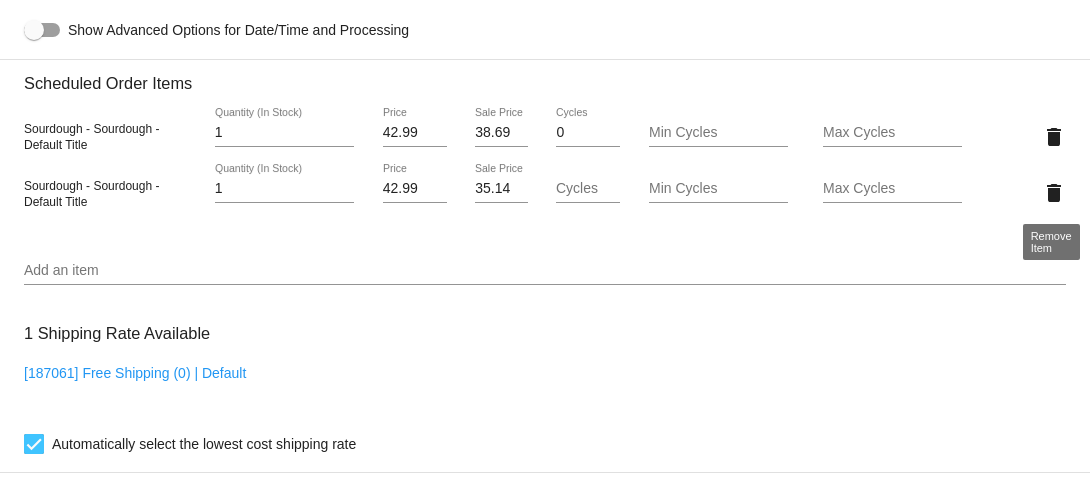 click on "delete" 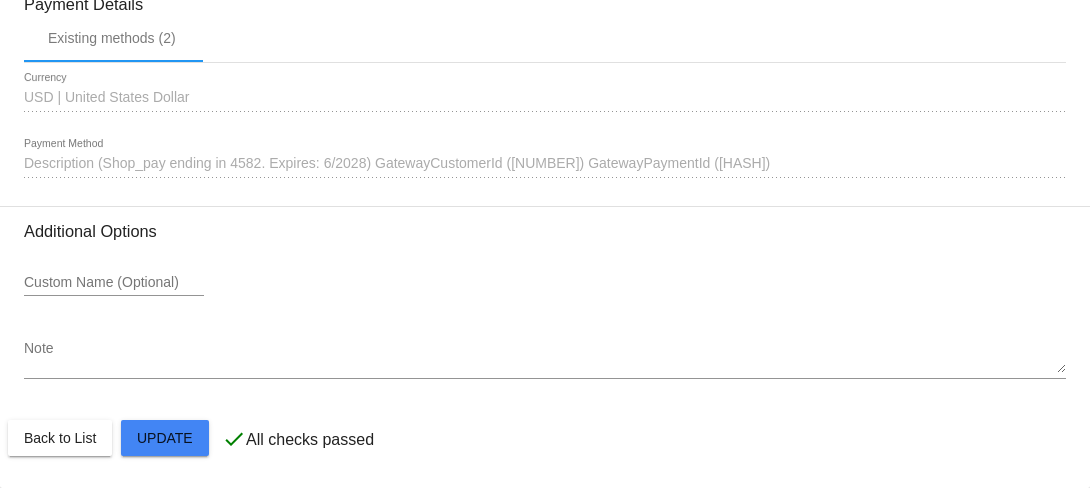 scroll, scrollTop: 1814, scrollLeft: 0, axis: vertical 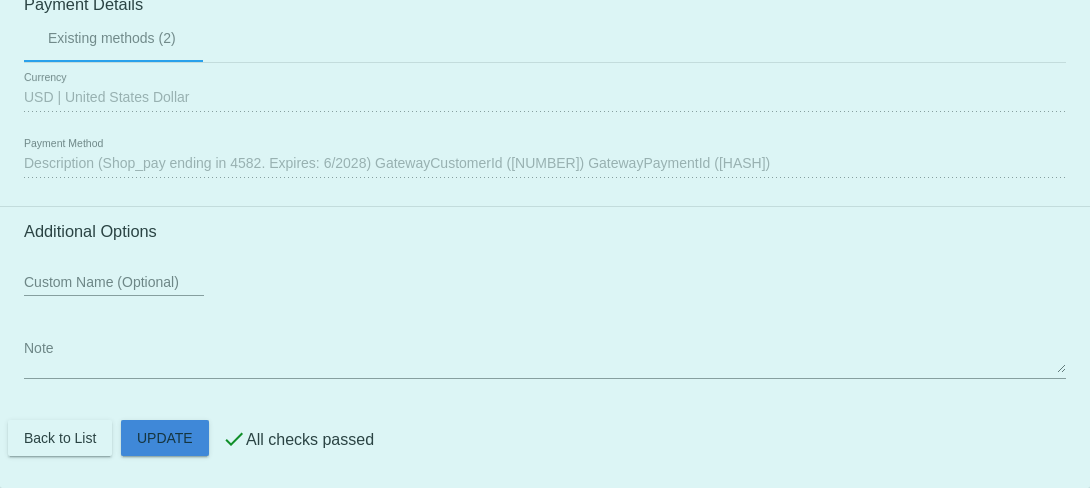 click on "Customer
6137639: [FIRST] [LAST]
[EMAIL]
Customer Shipping
Enter Shipping Address Select A Saved Address (0)
[FIRST]
Shipping First Name
[LAST]
Shipping Last Name
US | USA
Shipping Country
[STREET]
Shipping Street 1
Shipping Street 2
[CITY]
Shipping City
FL | Florida
Shipping State
[POSTAL_CODE]
Shipping Postcode
Scheduled Order Details
Frequency:
Every 2 weeks
Active
Status" 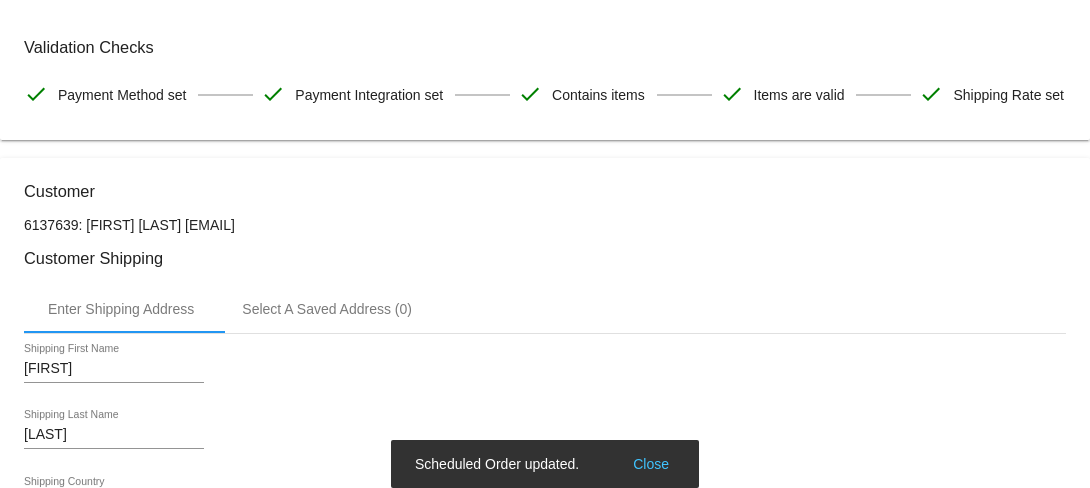 scroll, scrollTop: 0, scrollLeft: 0, axis: both 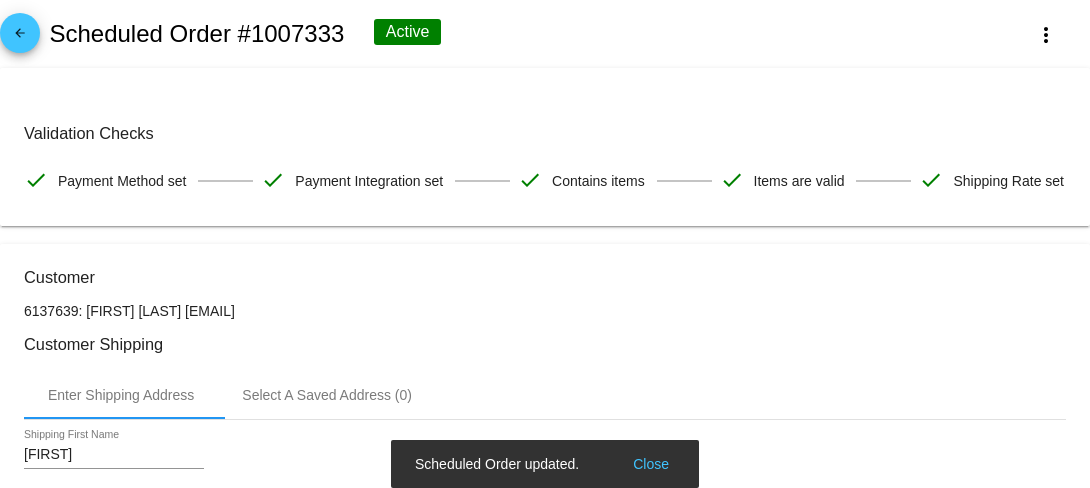 click on "arrow_back" 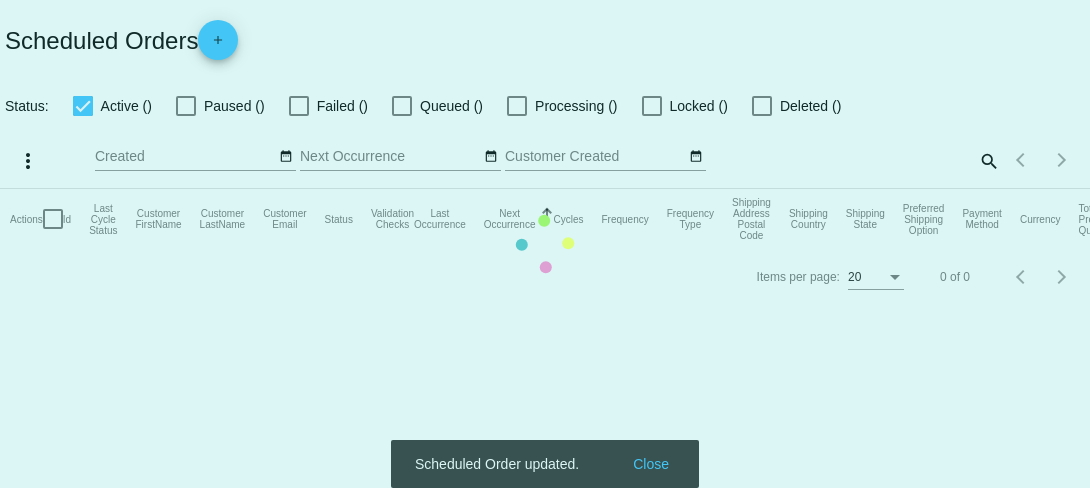 checkbox on "true" 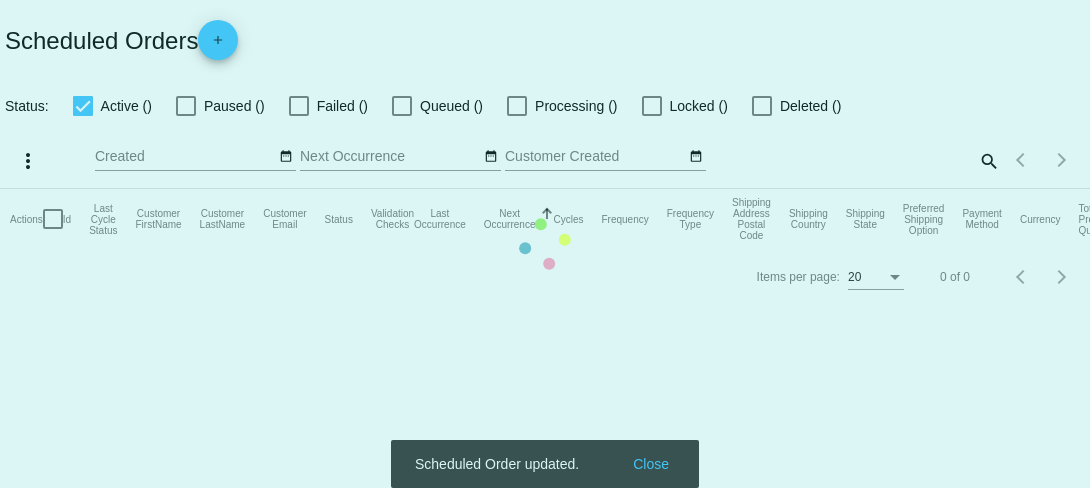 checkbox on "true" 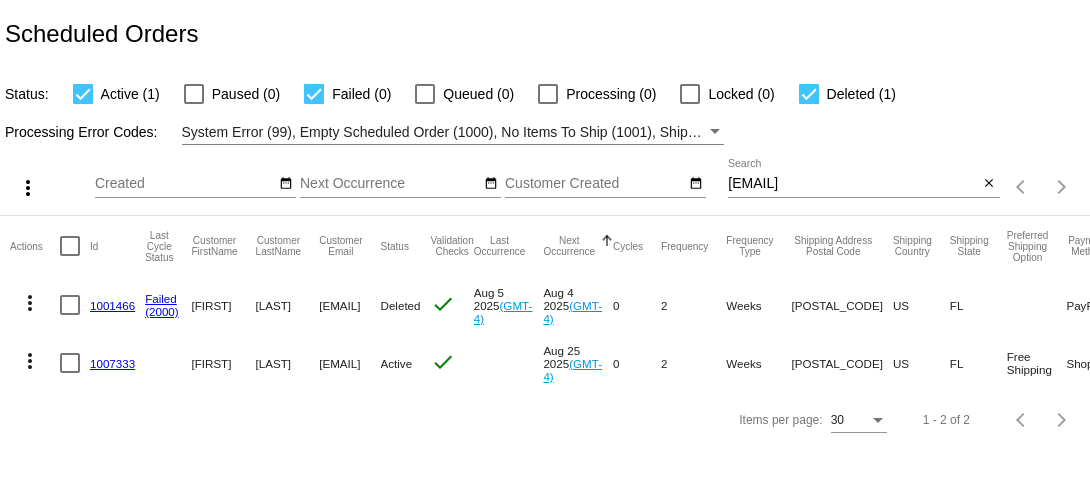 click on "[EMAIL]" at bounding box center (853, 184) 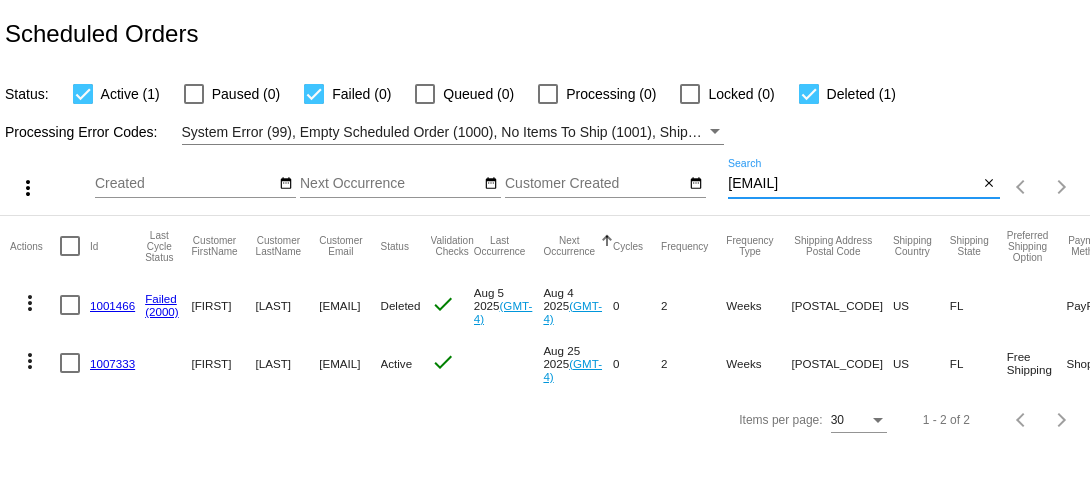 click on "[EMAIL]" at bounding box center [853, 184] 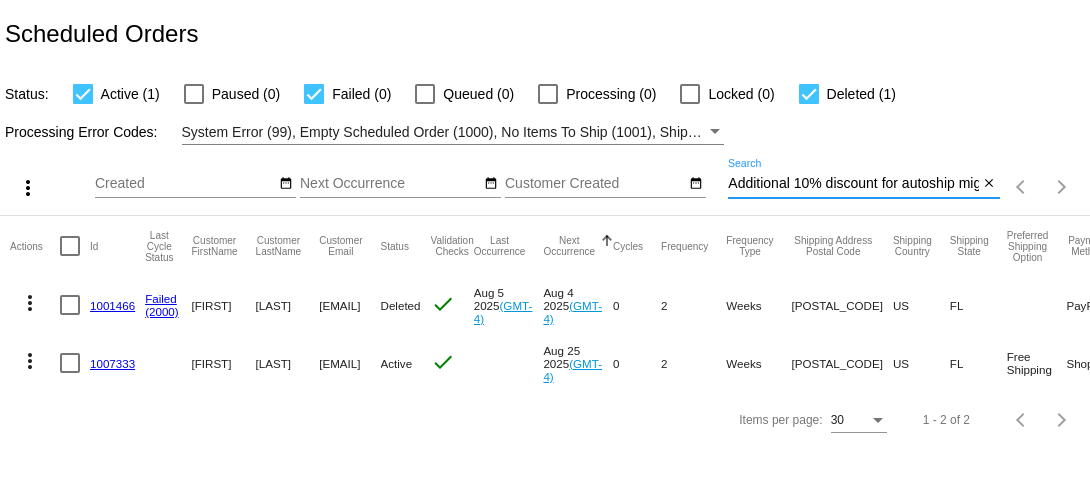 scroll, scrollTop: 0, scrollLeft: 66, axis: horizontal 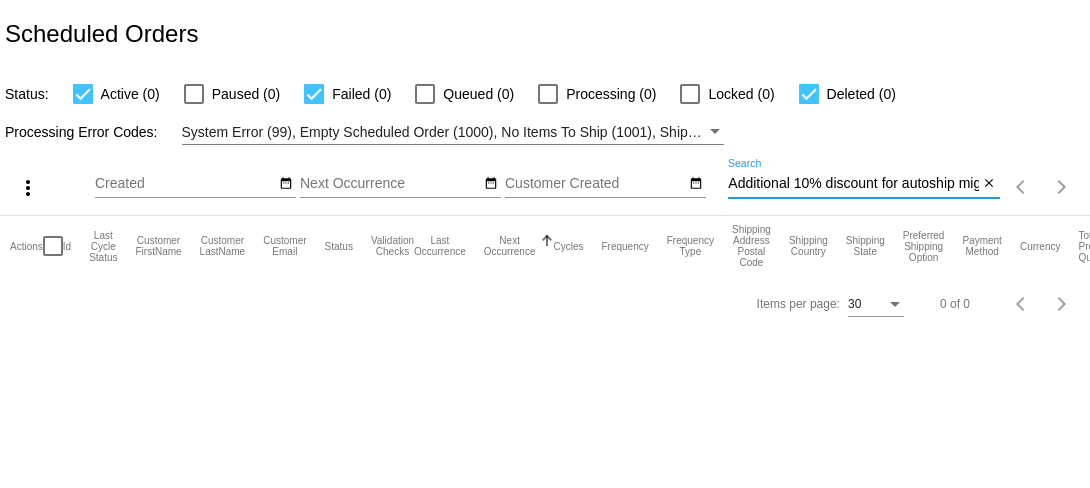 click on "Additional 10% discount for autoship migration fail" at bounding box center [853, 184] 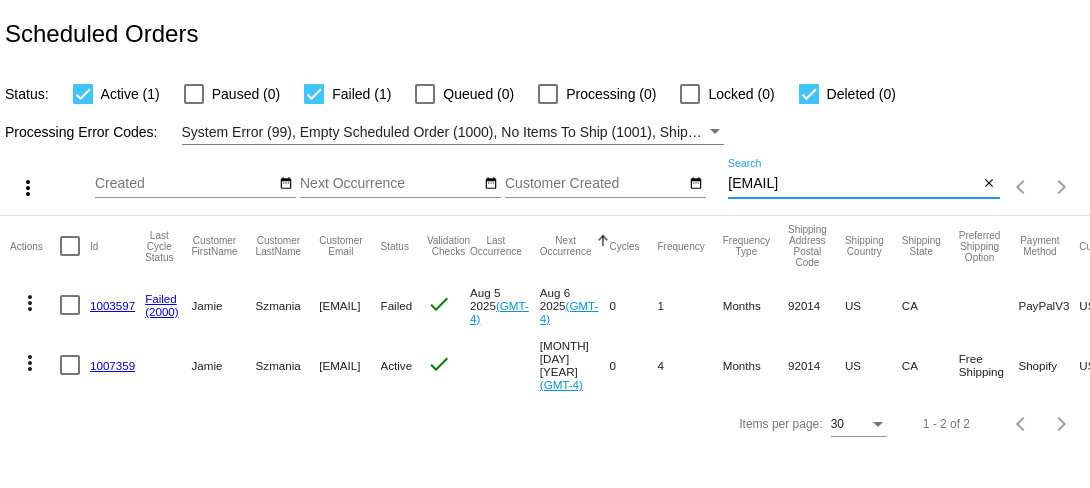 type on "[EMAIL]" 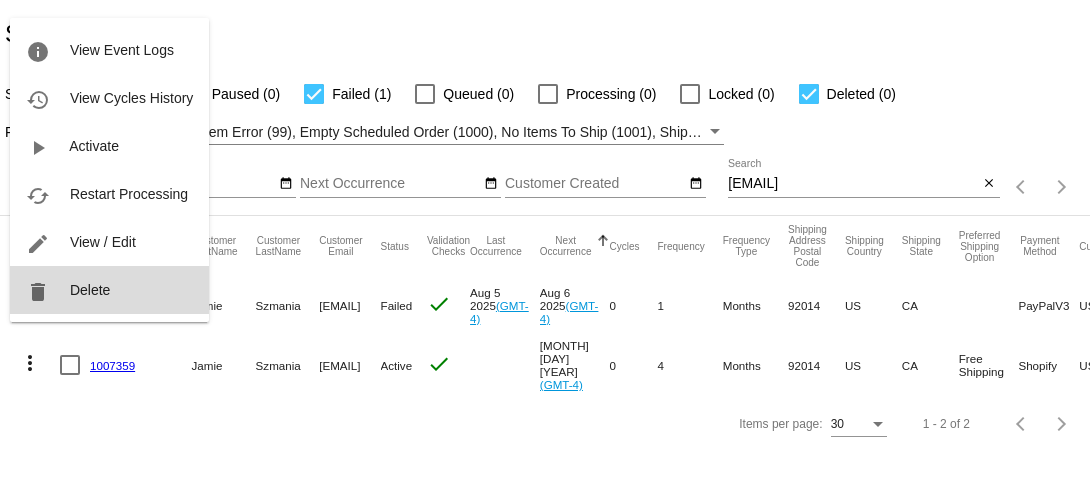 click on "delete
Delete" at bounding box center (109, 290) 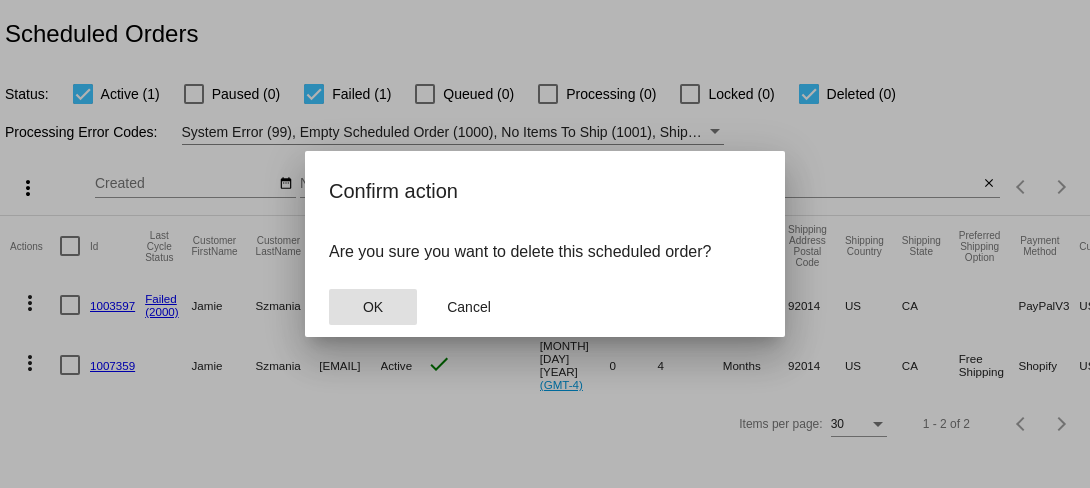 click on "OK" 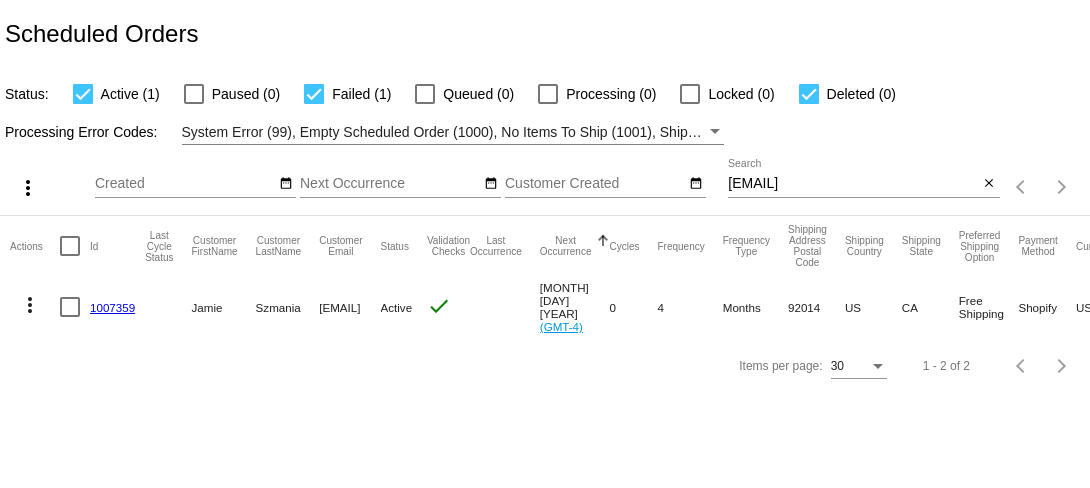 click at bounding box center (809, 94) 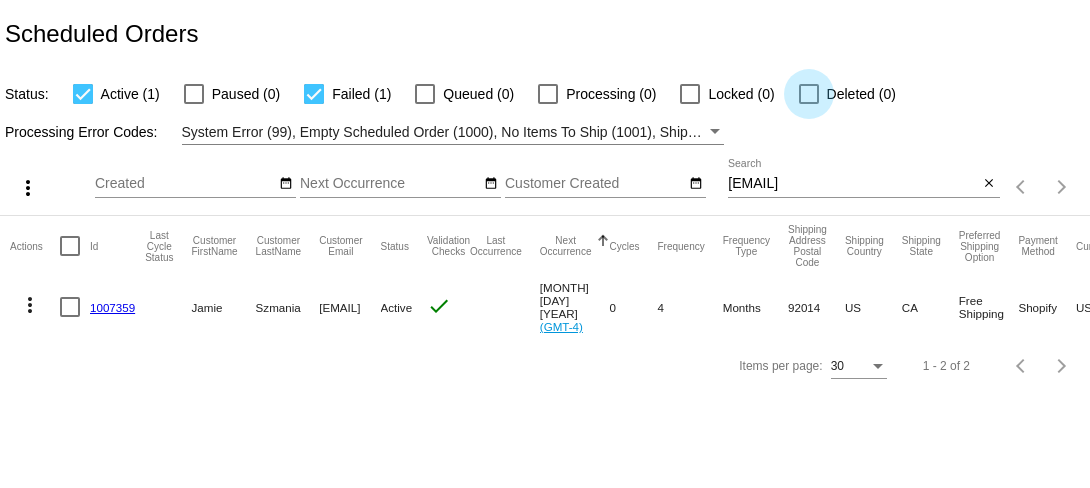 click at bounding box center [809, 94] 